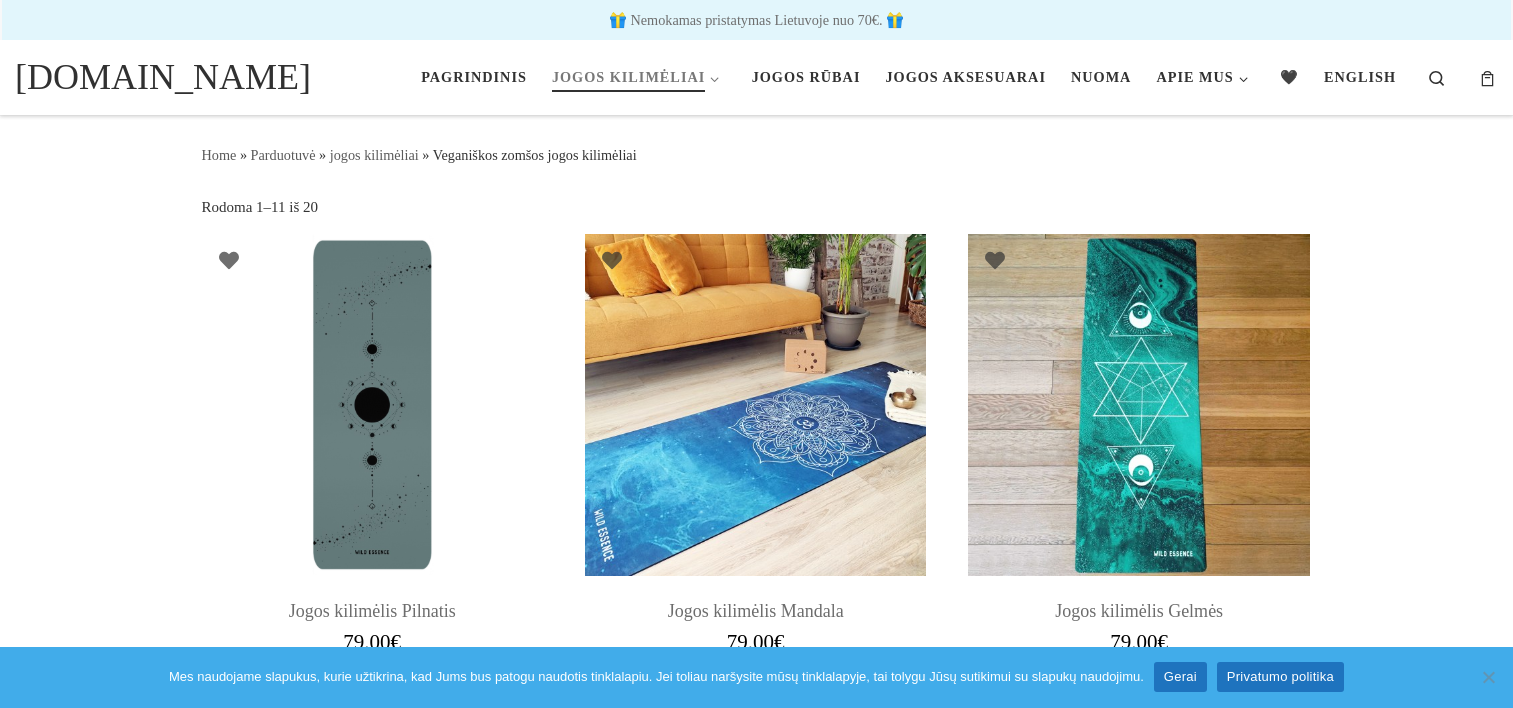 scroll, scrollTop: 0, scrollLeft: 0, axis: both 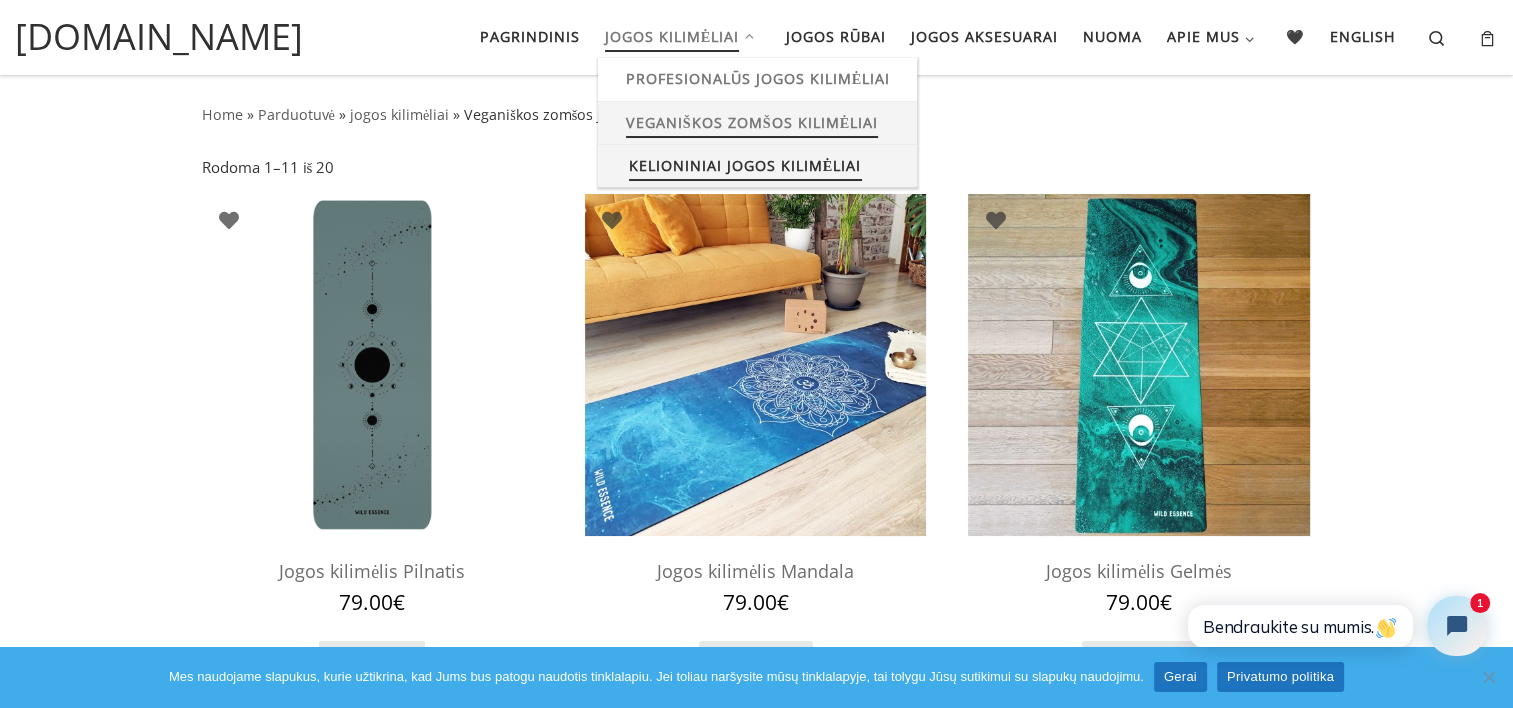 click on "Kelioniniai jogos kilimėliai" at bounding box center [745, 163] 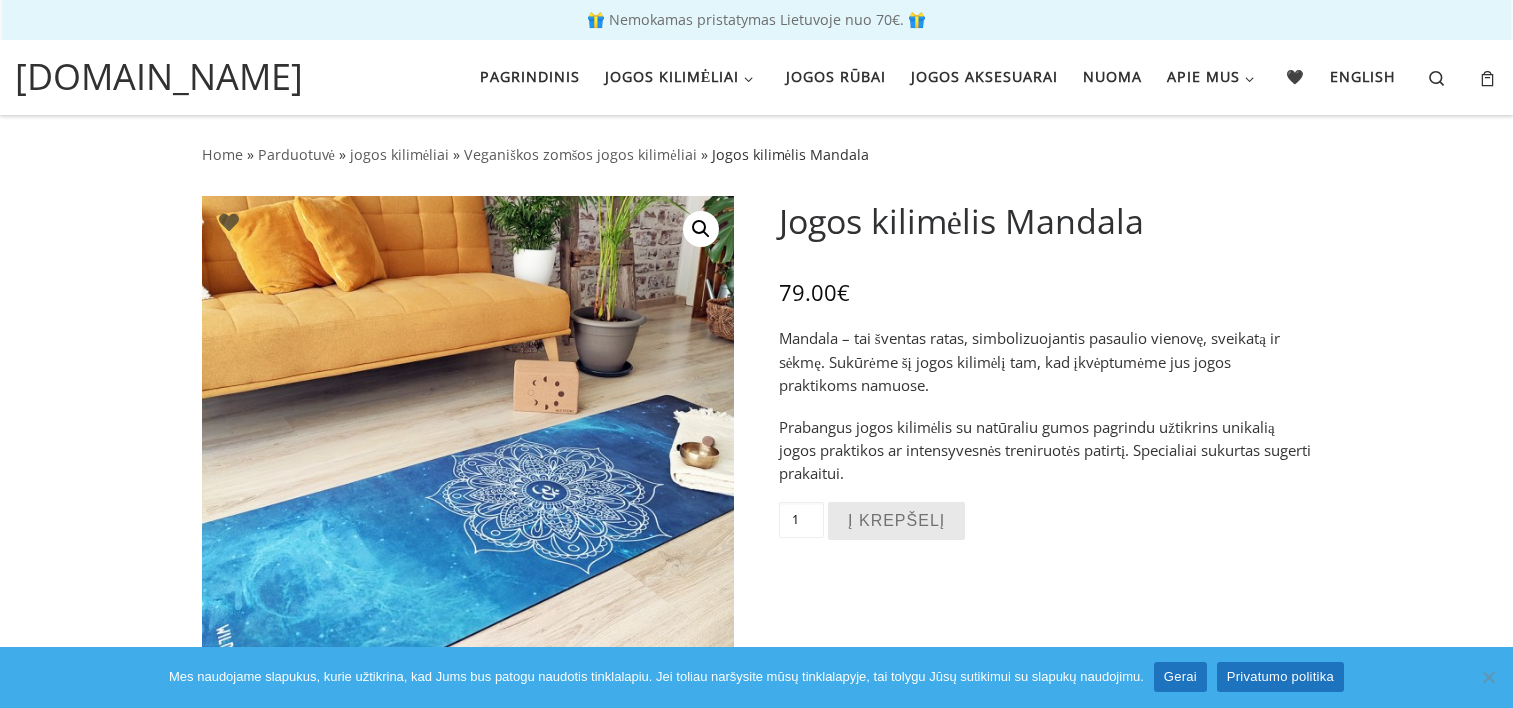 scroll, scrollTop: 0, scrollLeft: 0, axis: both 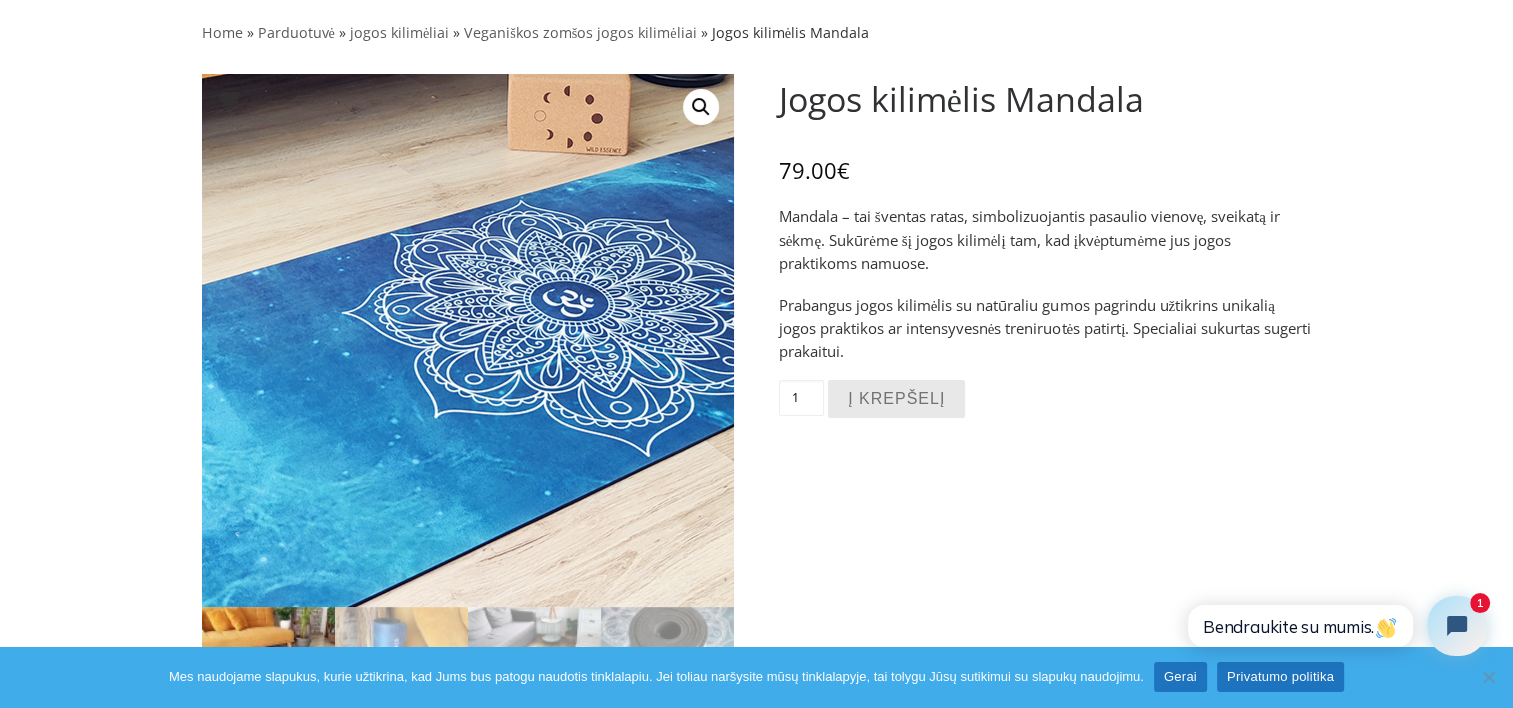 click at bounding box center (422, 247) 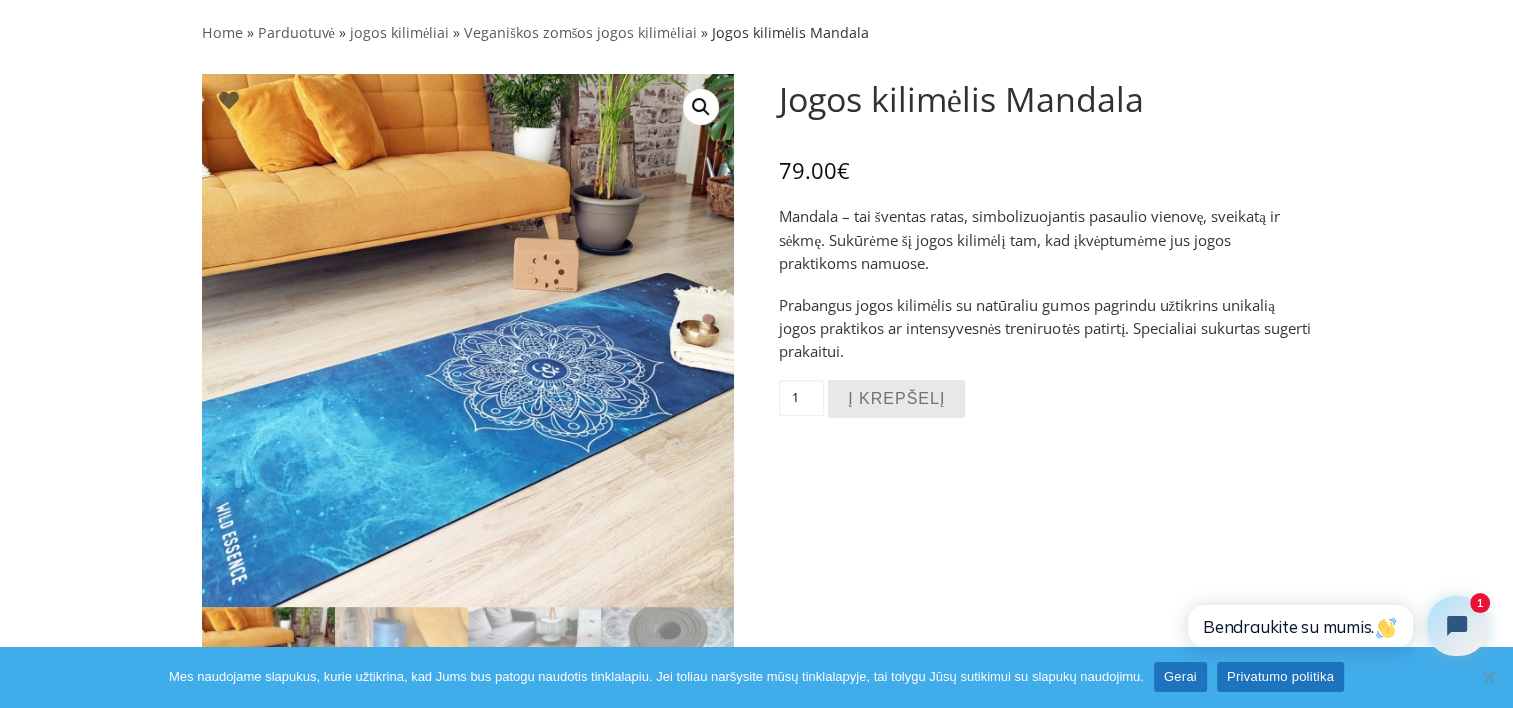 drag, startPoint x: 905, startPoint y: 215, endPoint x: 1328, endPoint y: 212, distance: 423.01065 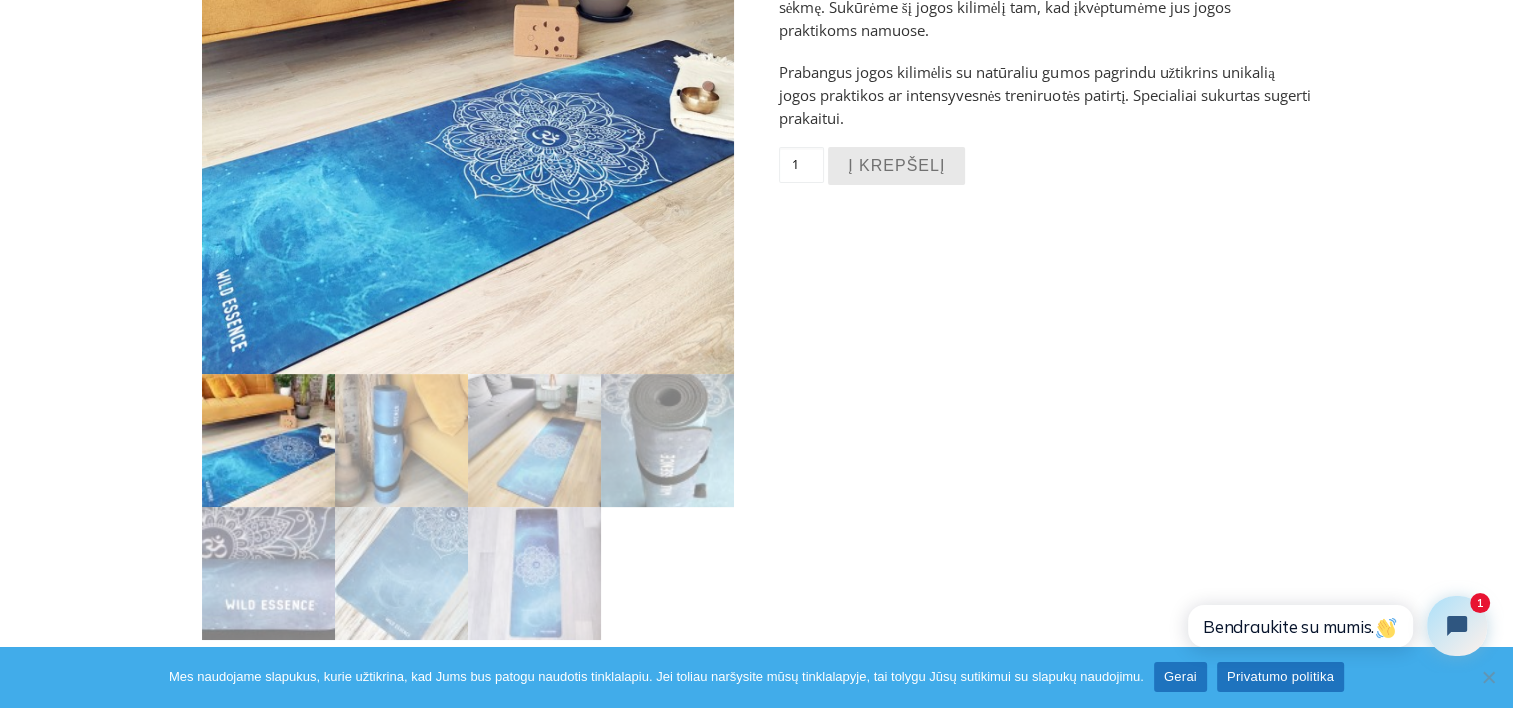 scroll, scrollTop: 365, scrollLeft: 0, axis: vertical 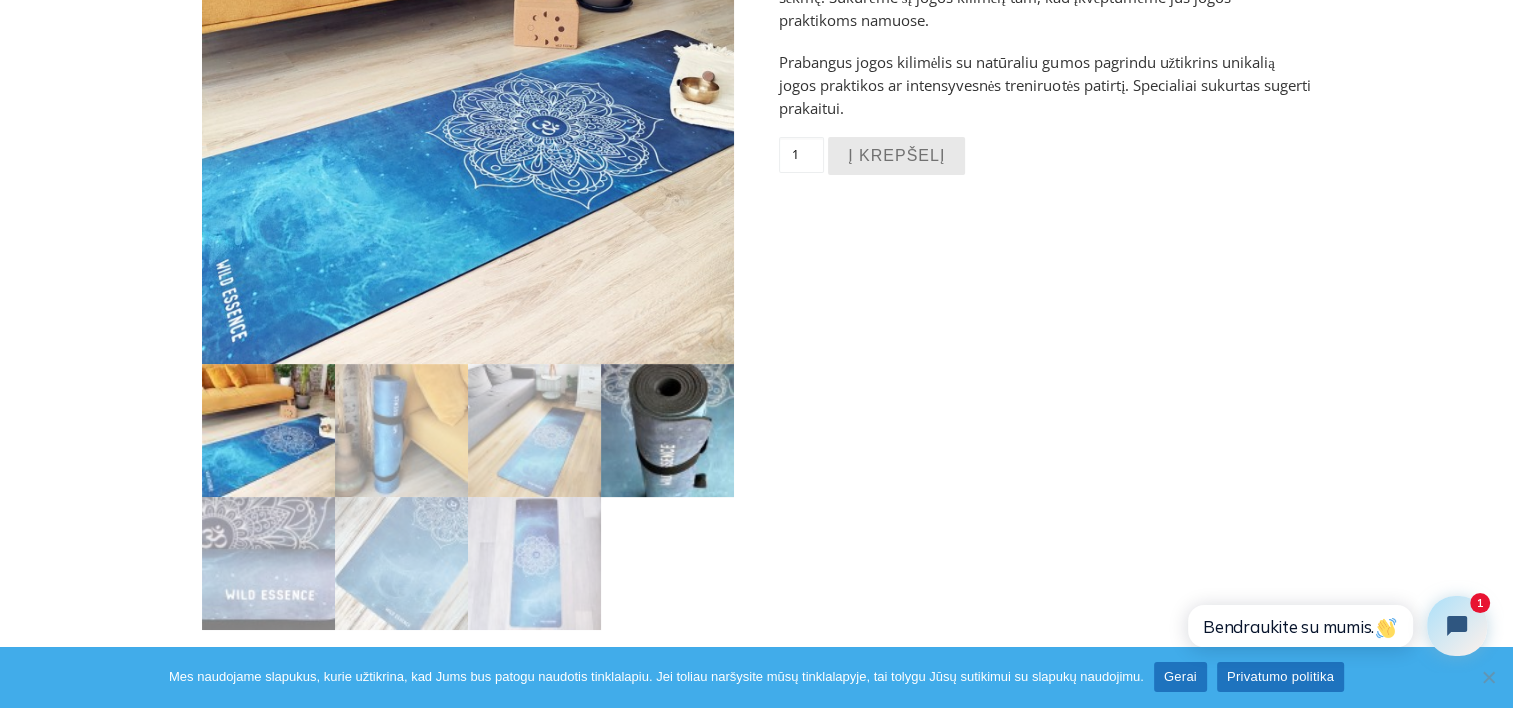 click at bounding box center [667, 430] 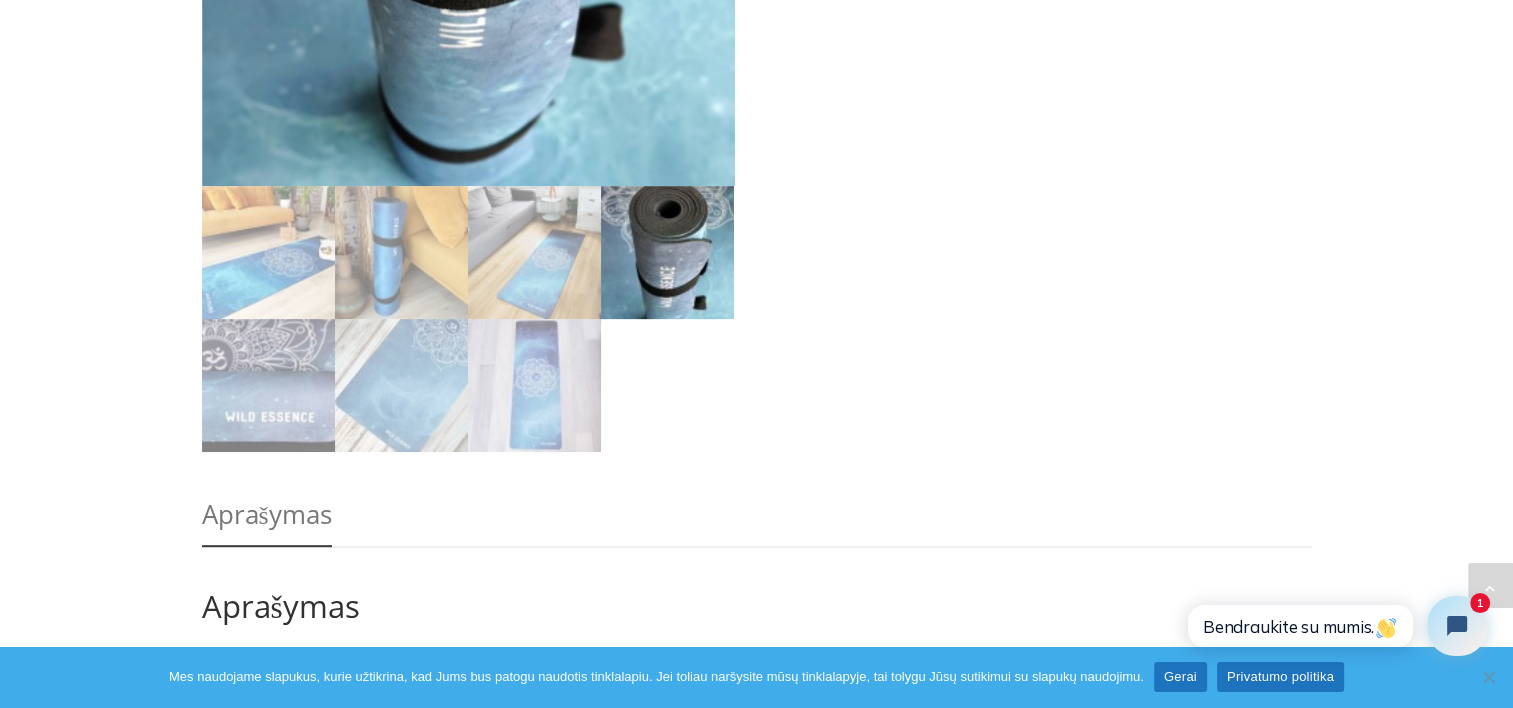 scroll, scrollTop: 732, scrollLeft: 0, axis: vertical 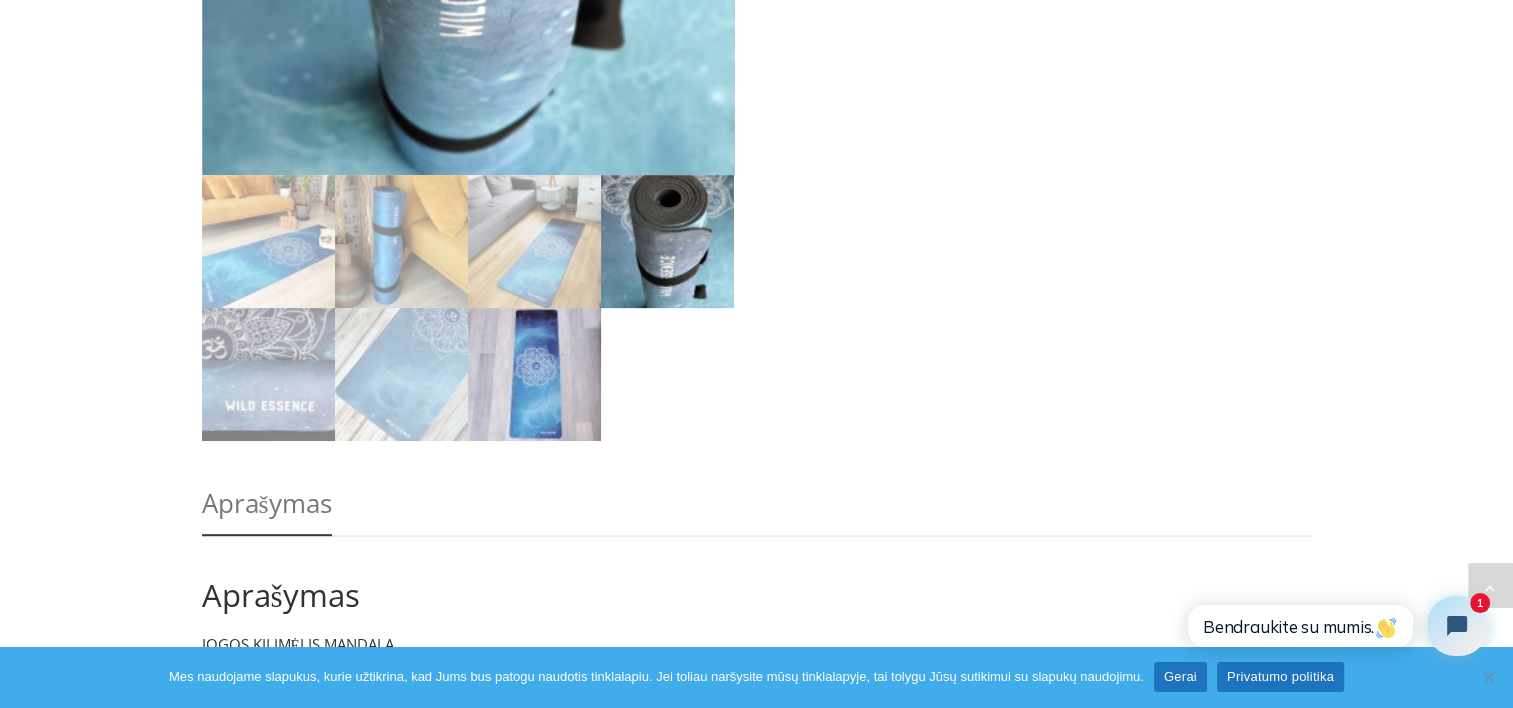click at bounding box center [534, 374] 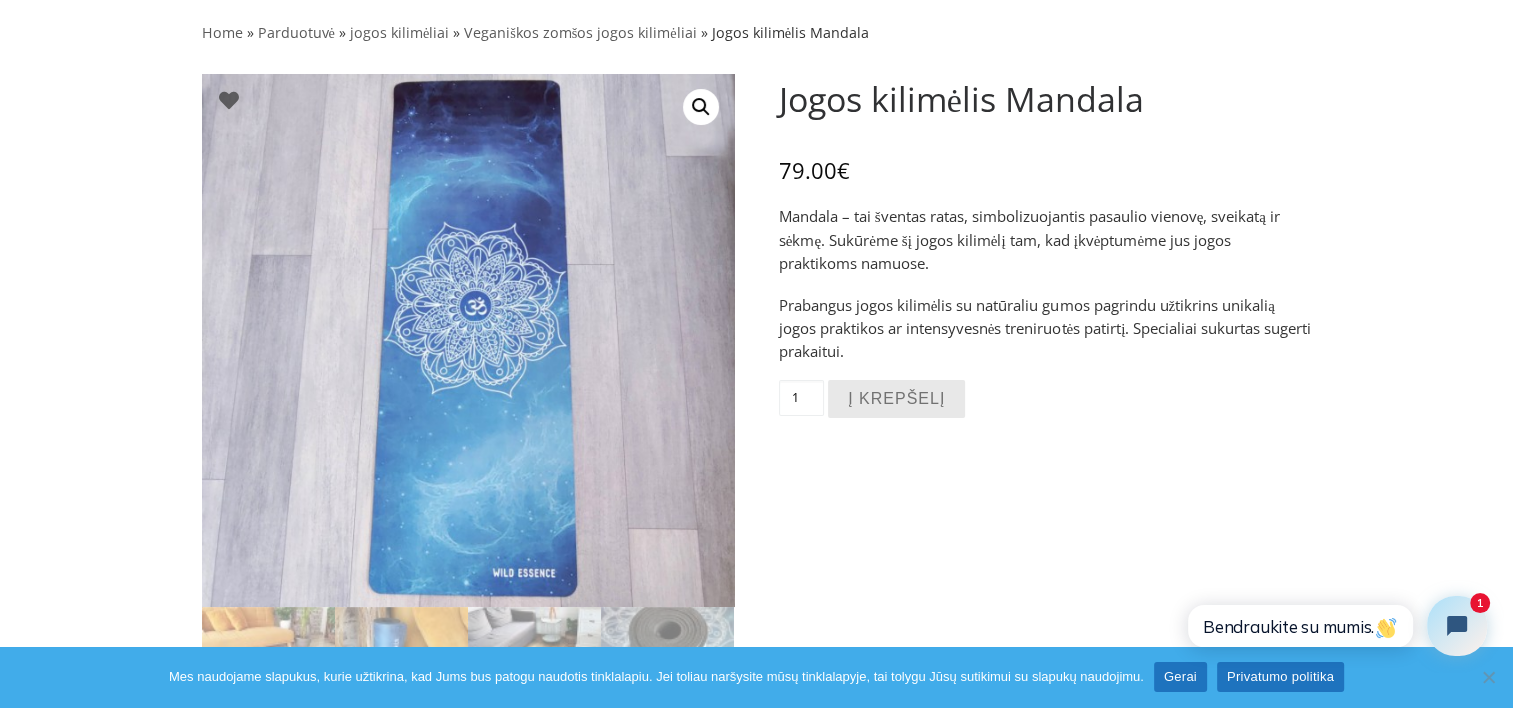 scroll, scrollTop: 0, scrollLeft: 0, axis: both 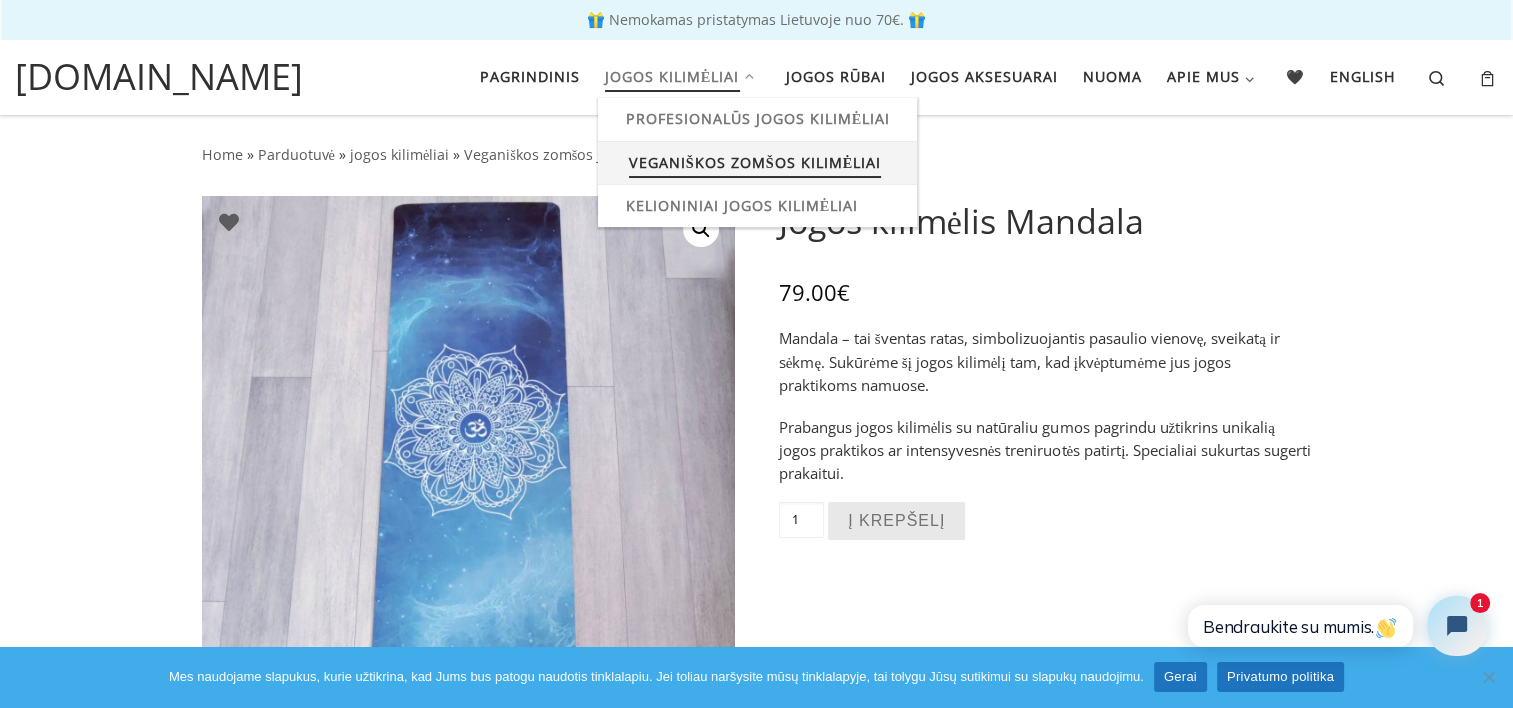 click on "Veganiškos zomšos kilimėliai" at bounding box center (755, 160) 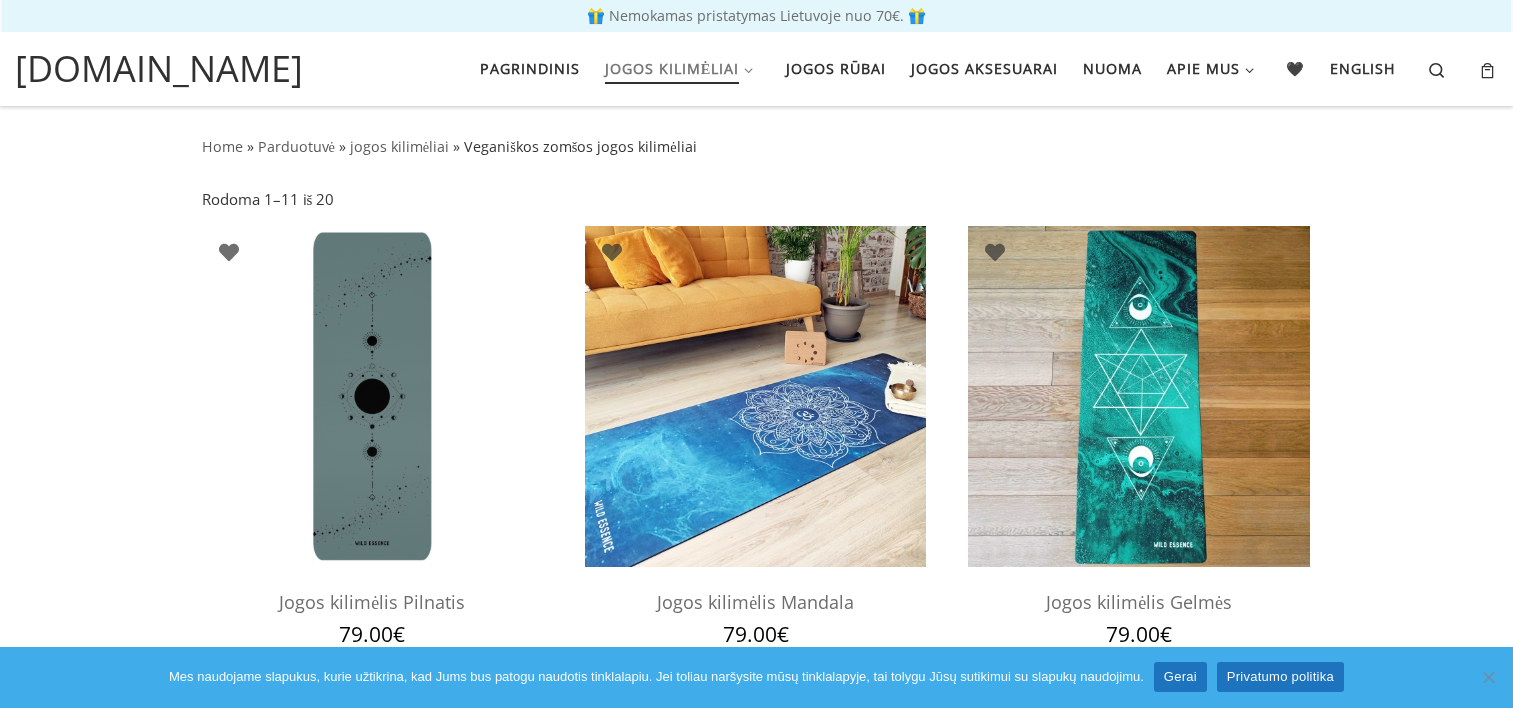 scroll, scrollTop: 0, scrollLeft: 0, axis: both 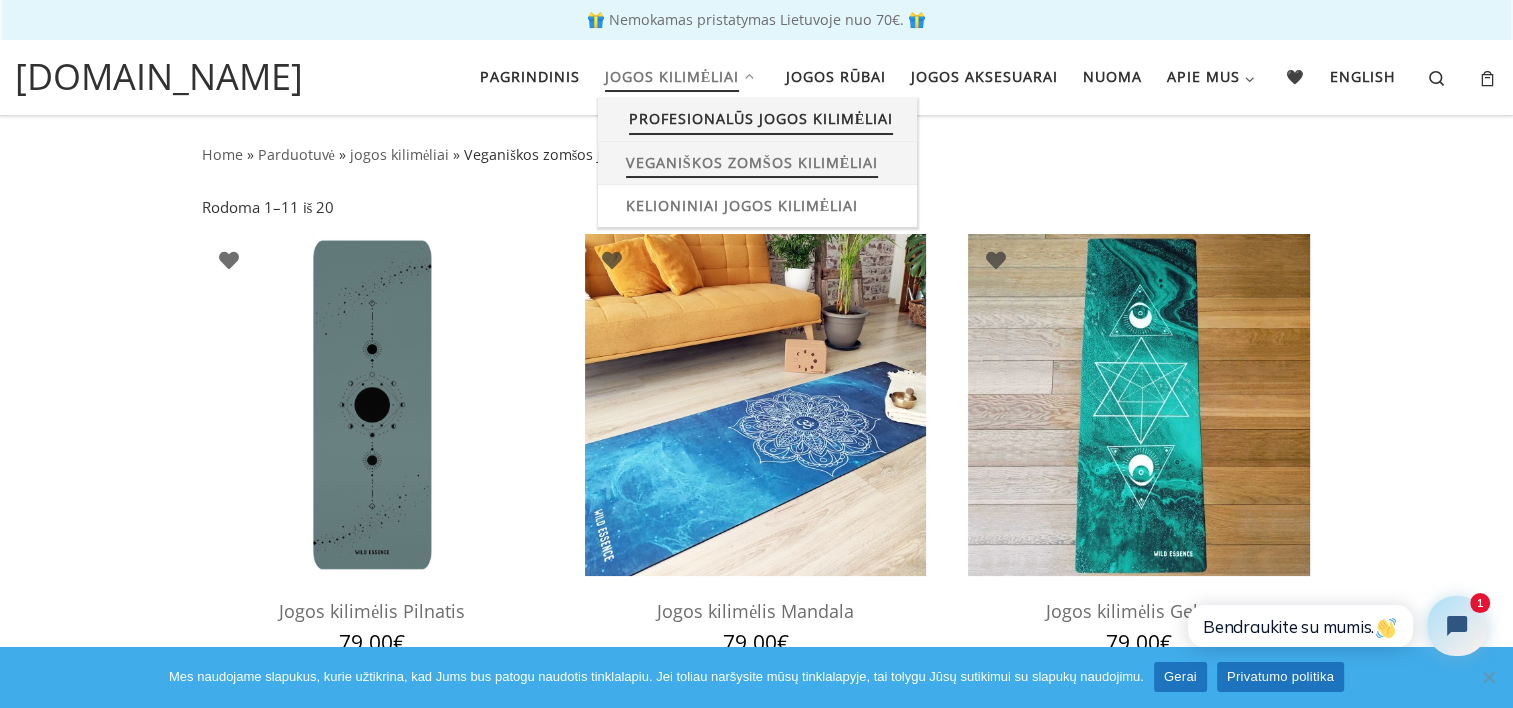 click on "Profesionalūs jogos kilimėliai" at bounding box center [761, 116] 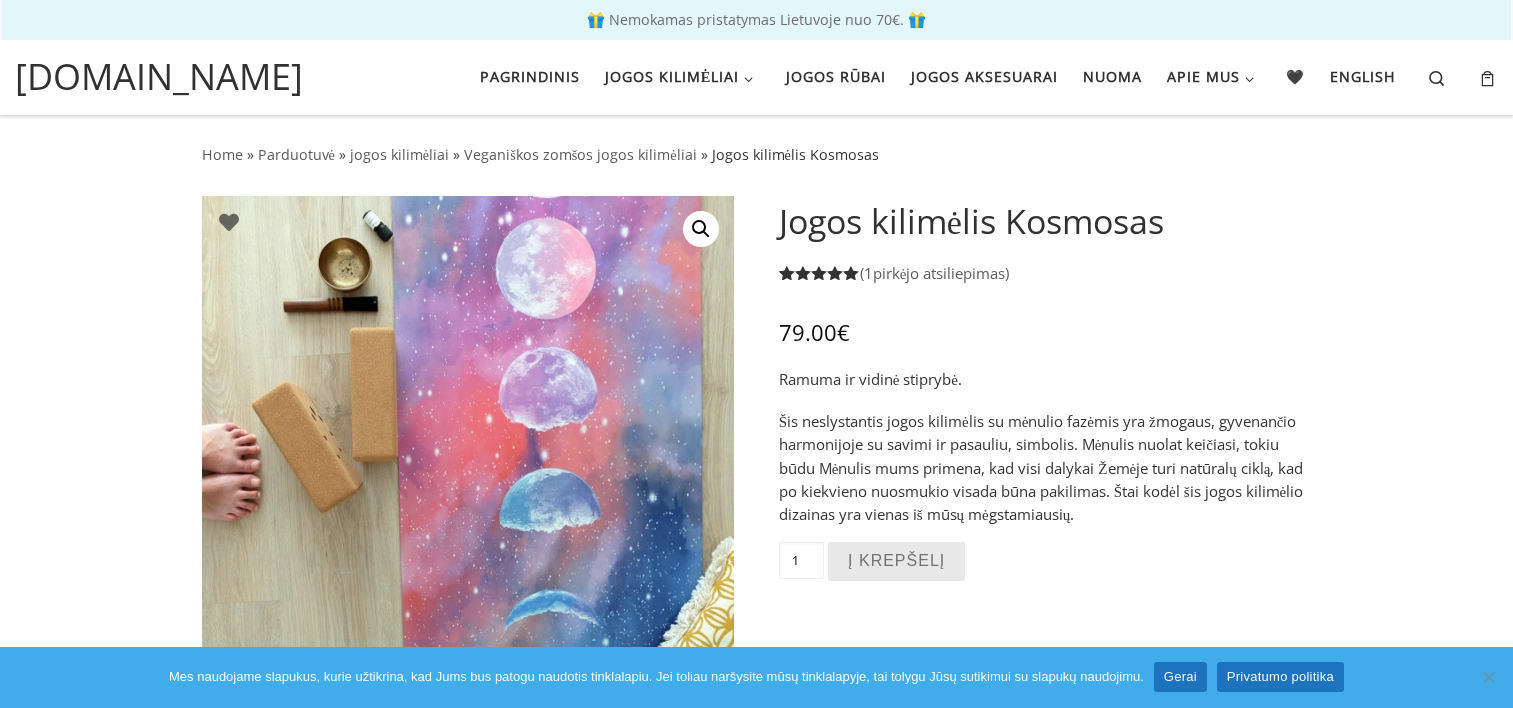 scroll, scrollTop: 0, scrollLeft: 0, axis: both 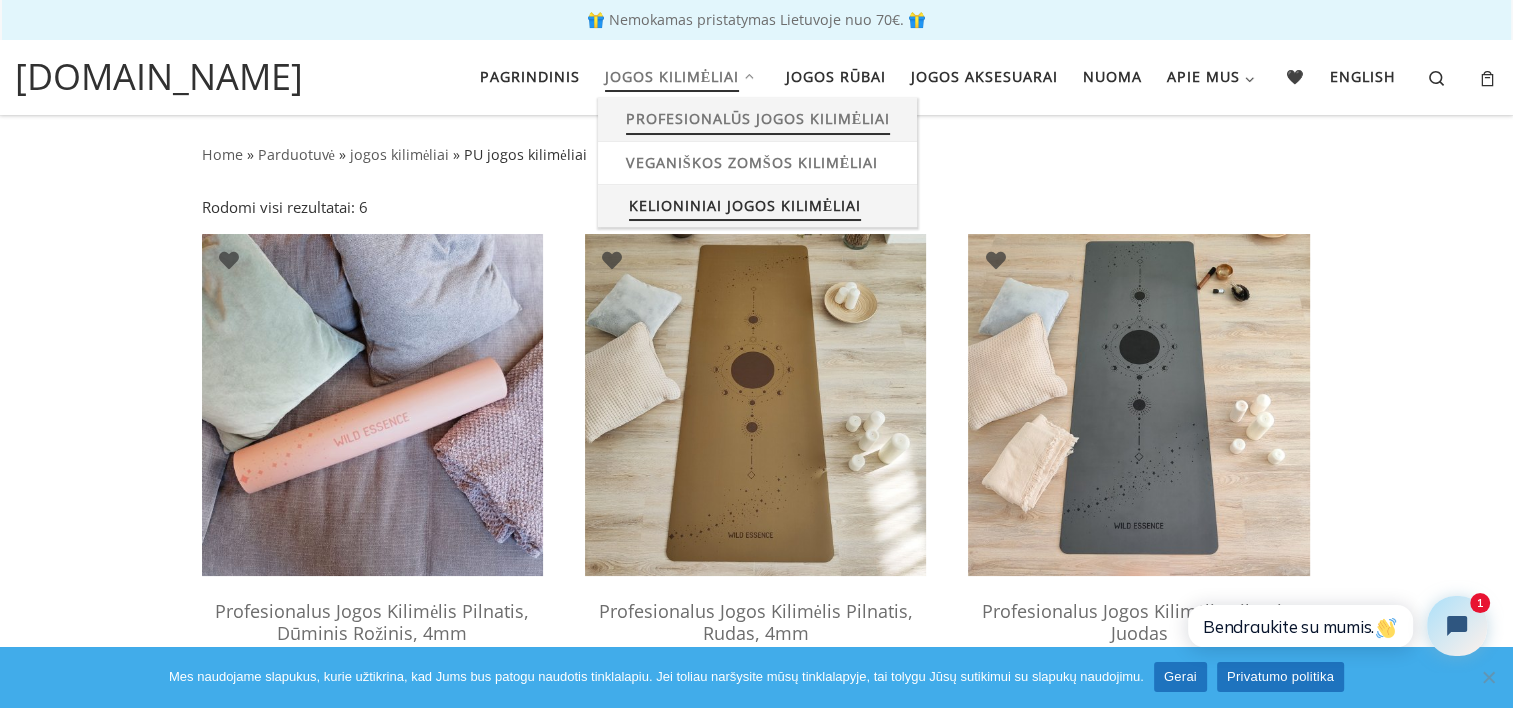 click on "Kelioniniai jogos kilimėliai" at bounding box center (745, 203) 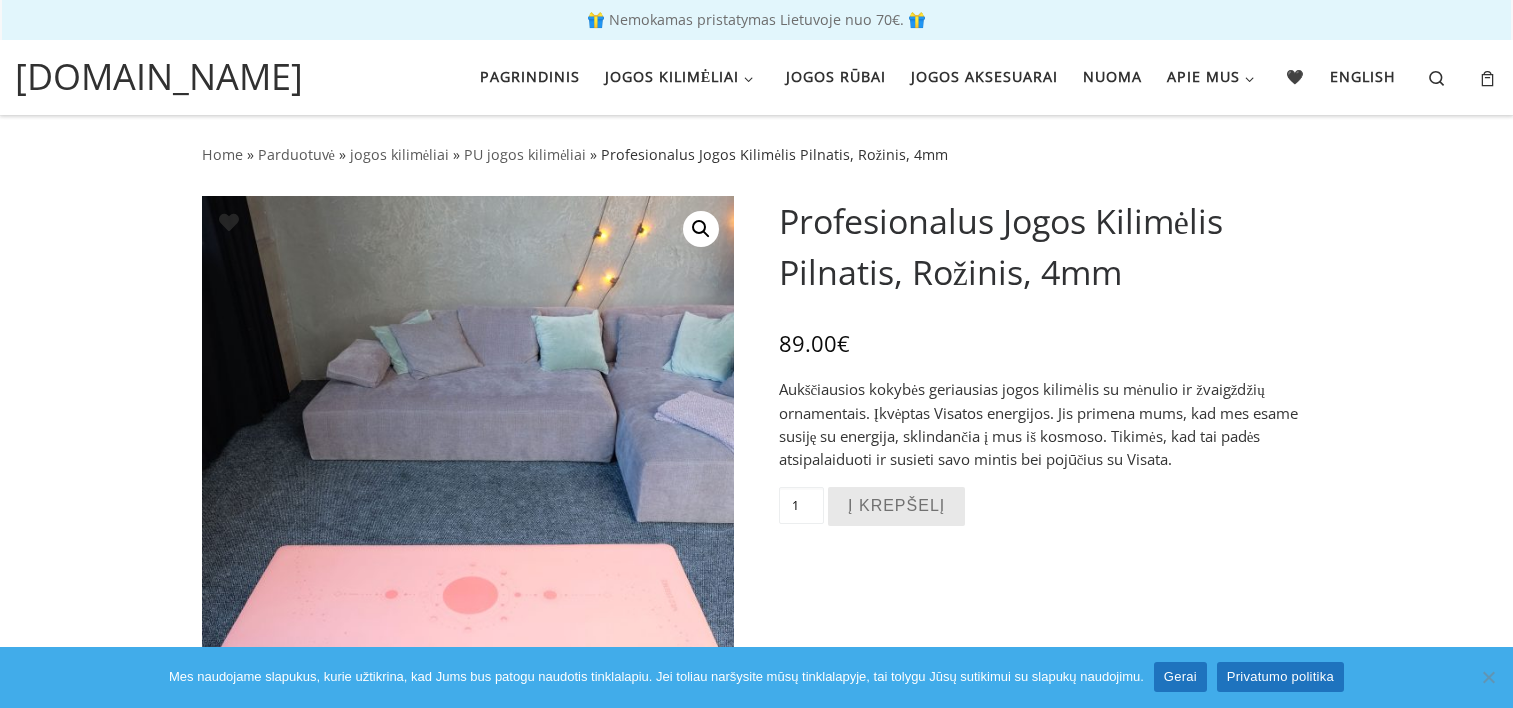 scroll, scrollTop: 0, scrollLeft: 0, axis: both 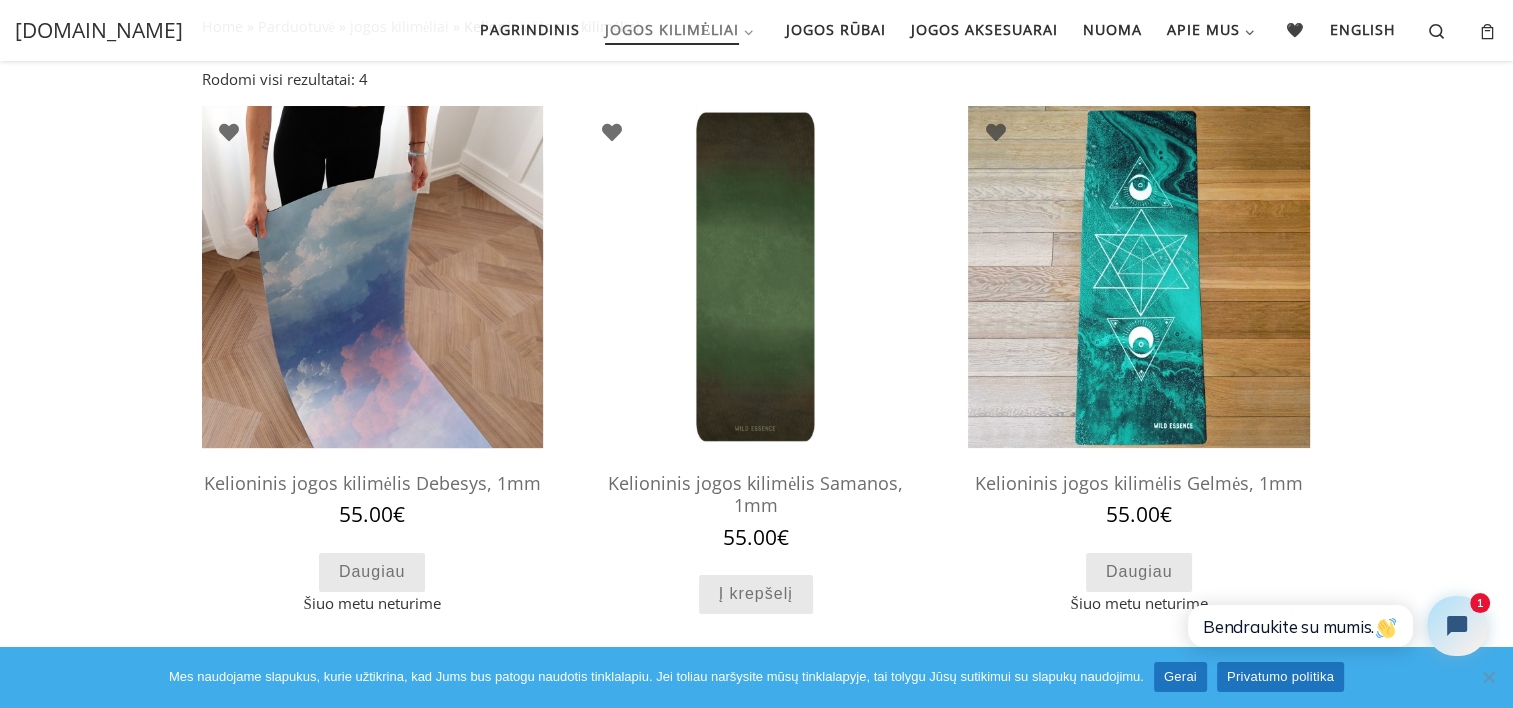 click at bounding box center [372, 276] 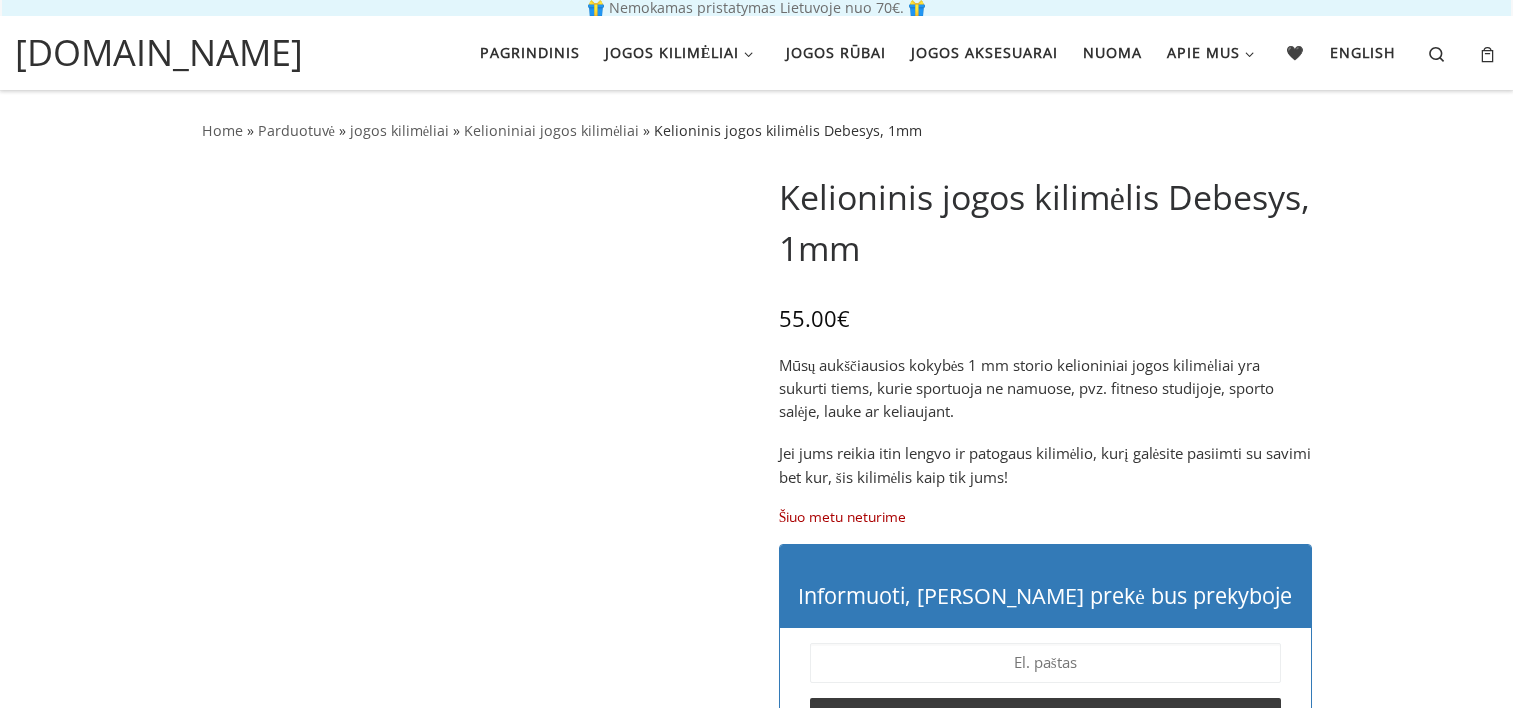 scroll, scrollTop: 0, scrollLeft: 0, axis: both 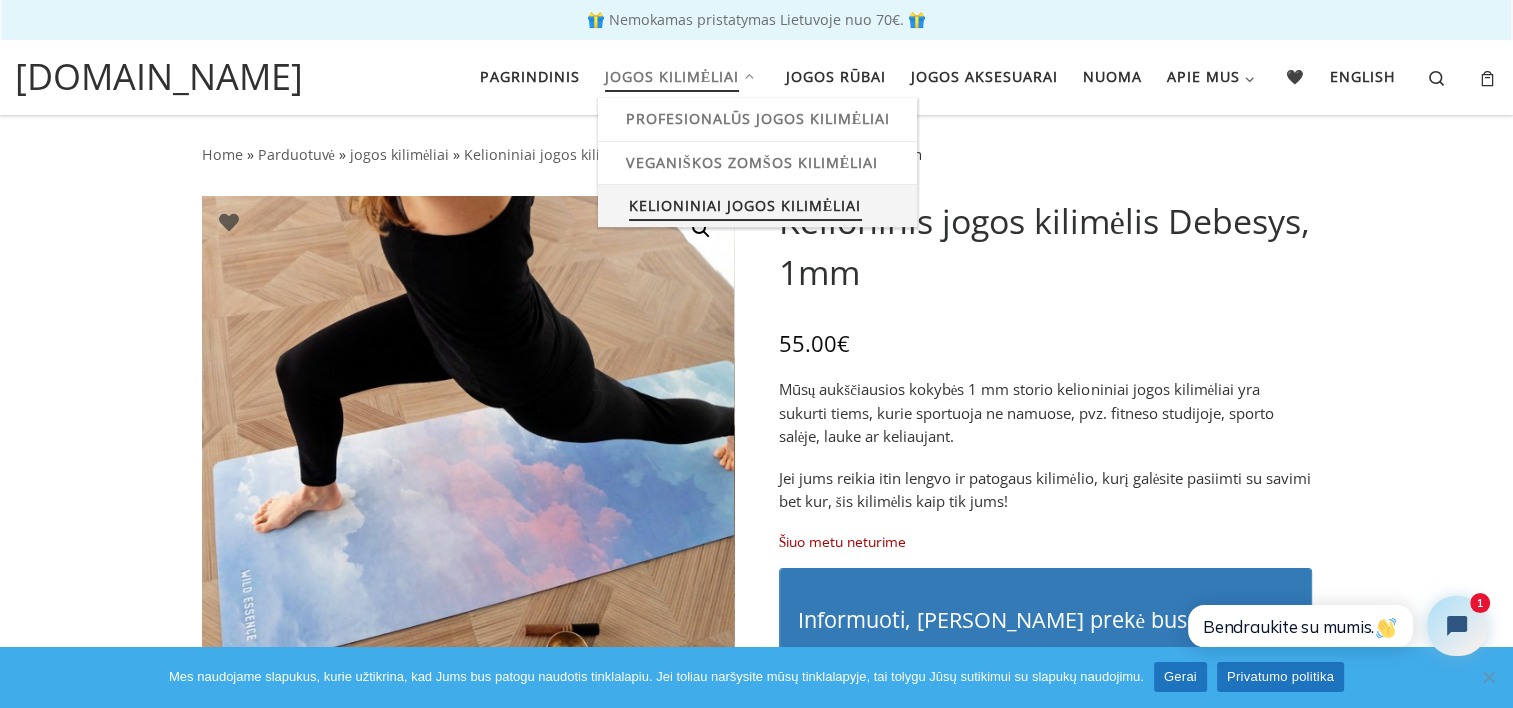 click on "Kelioniniai jogos kilimėliai" at bounding box center (745, 203) 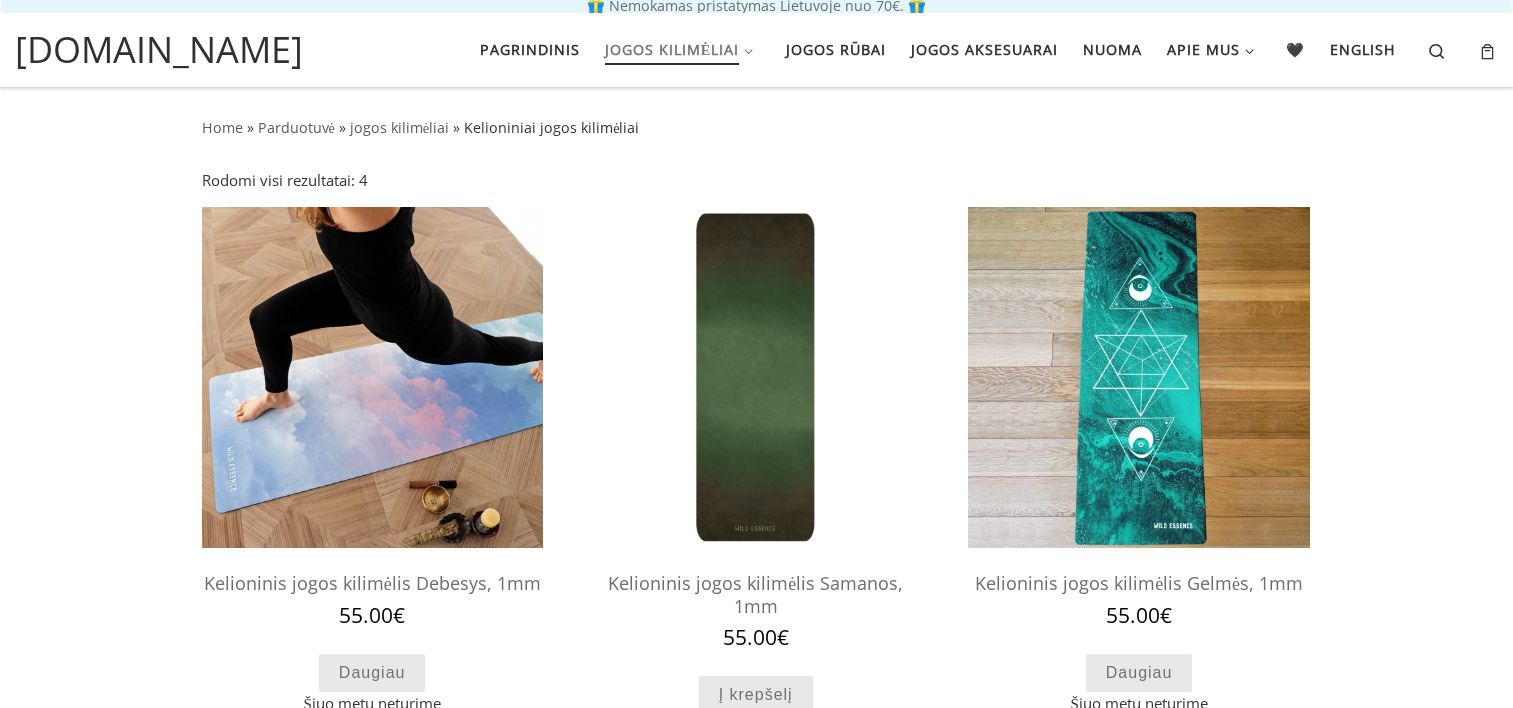 scroll, scrollTop: 0, scrollLeft: 0, axis: both 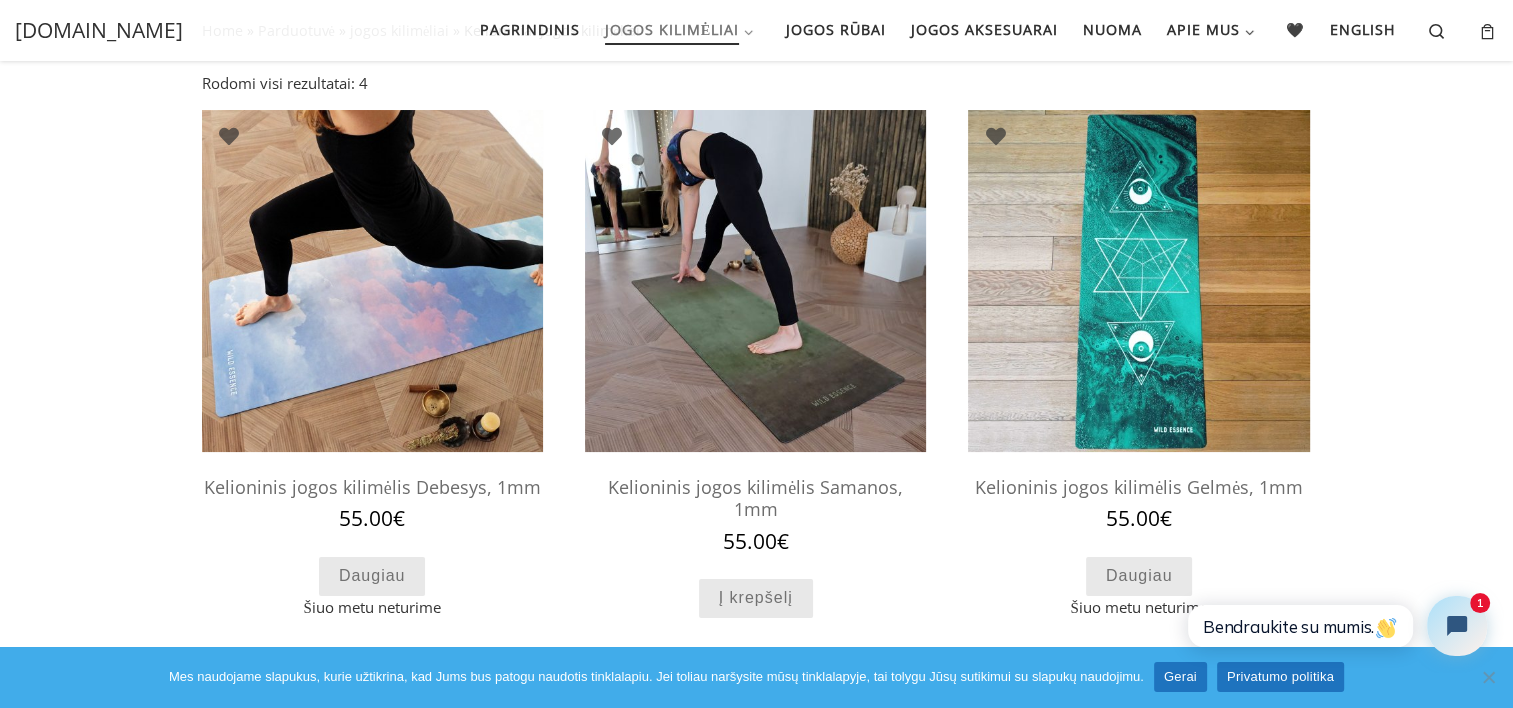 click at bounding box center [755, 280] 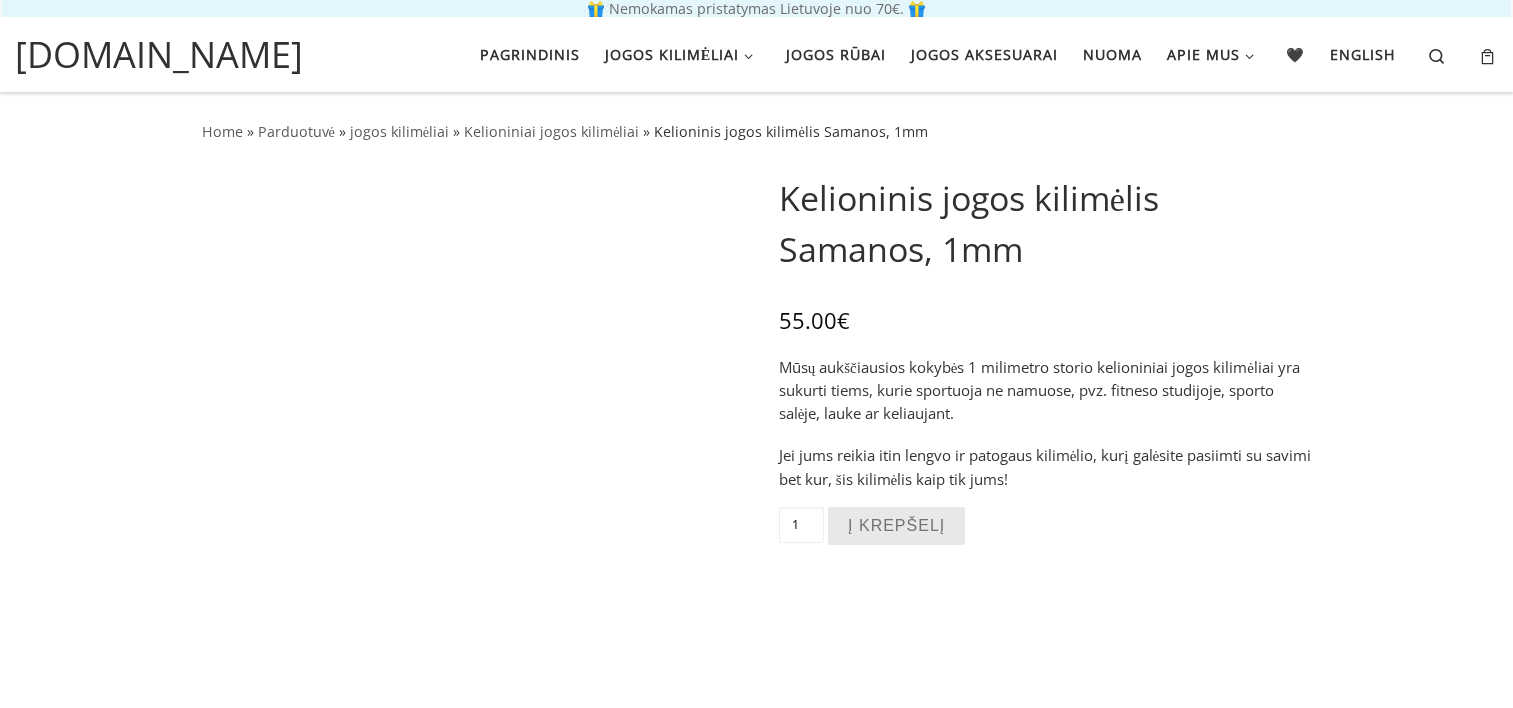 scroll, scrollTop: 0, scrollLeft: 0, axis: both 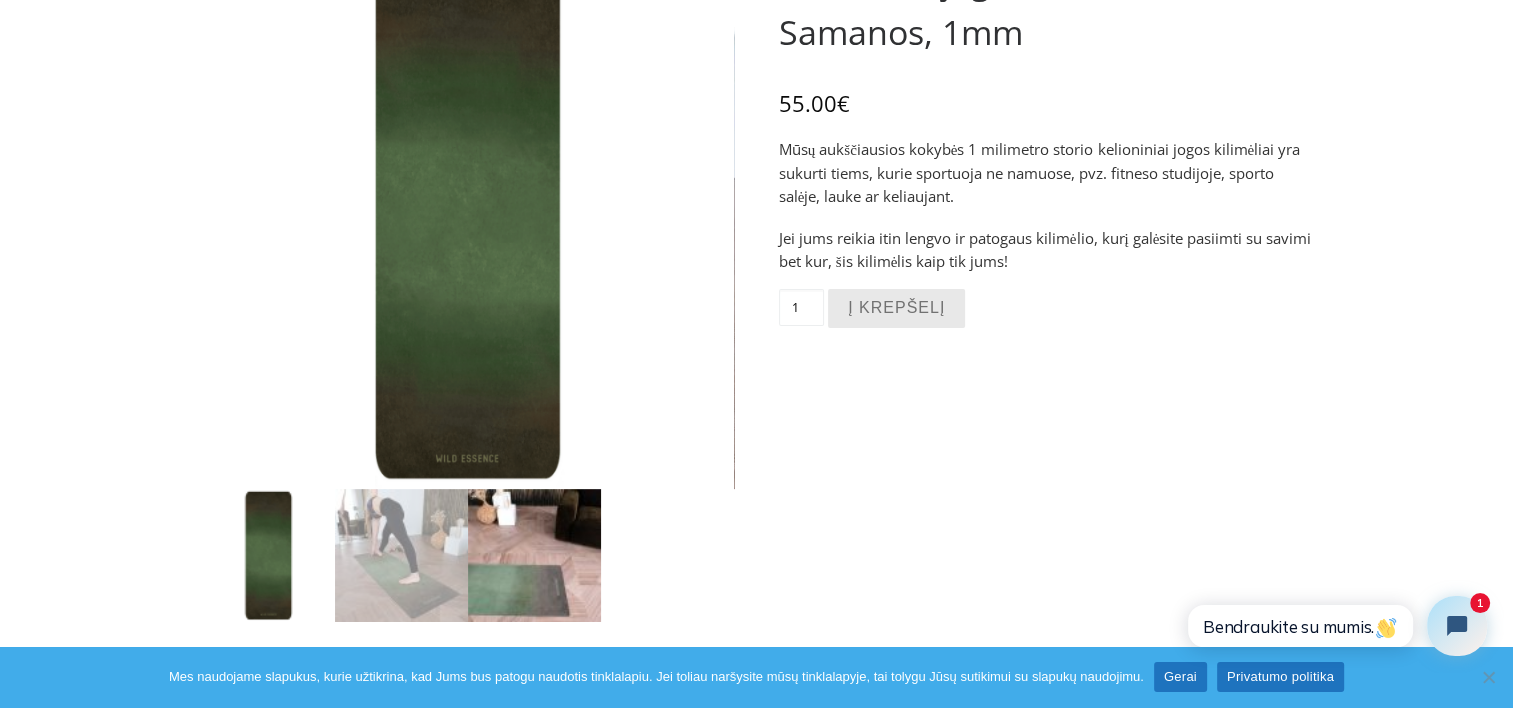 click at bounding box center [534, 555] 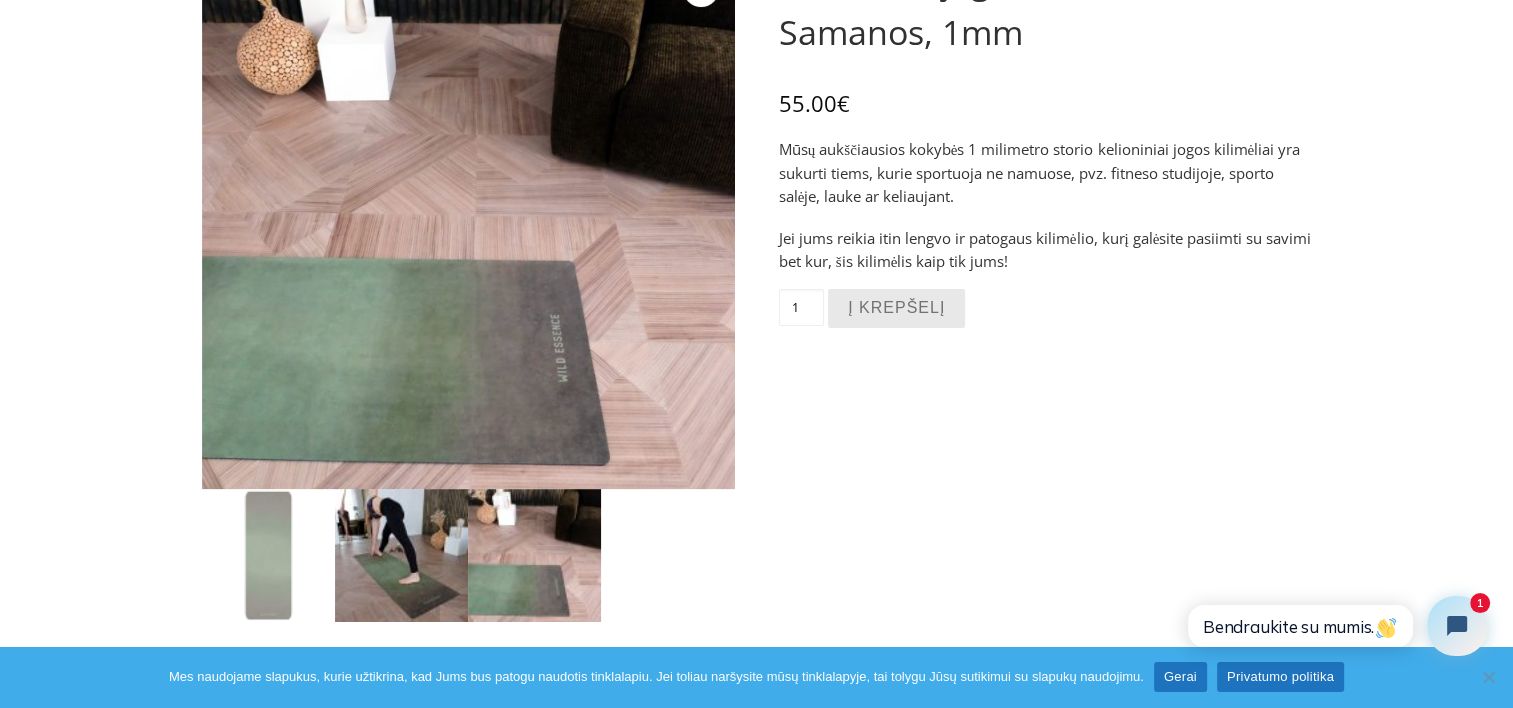 click at bounding box center (401, 555) 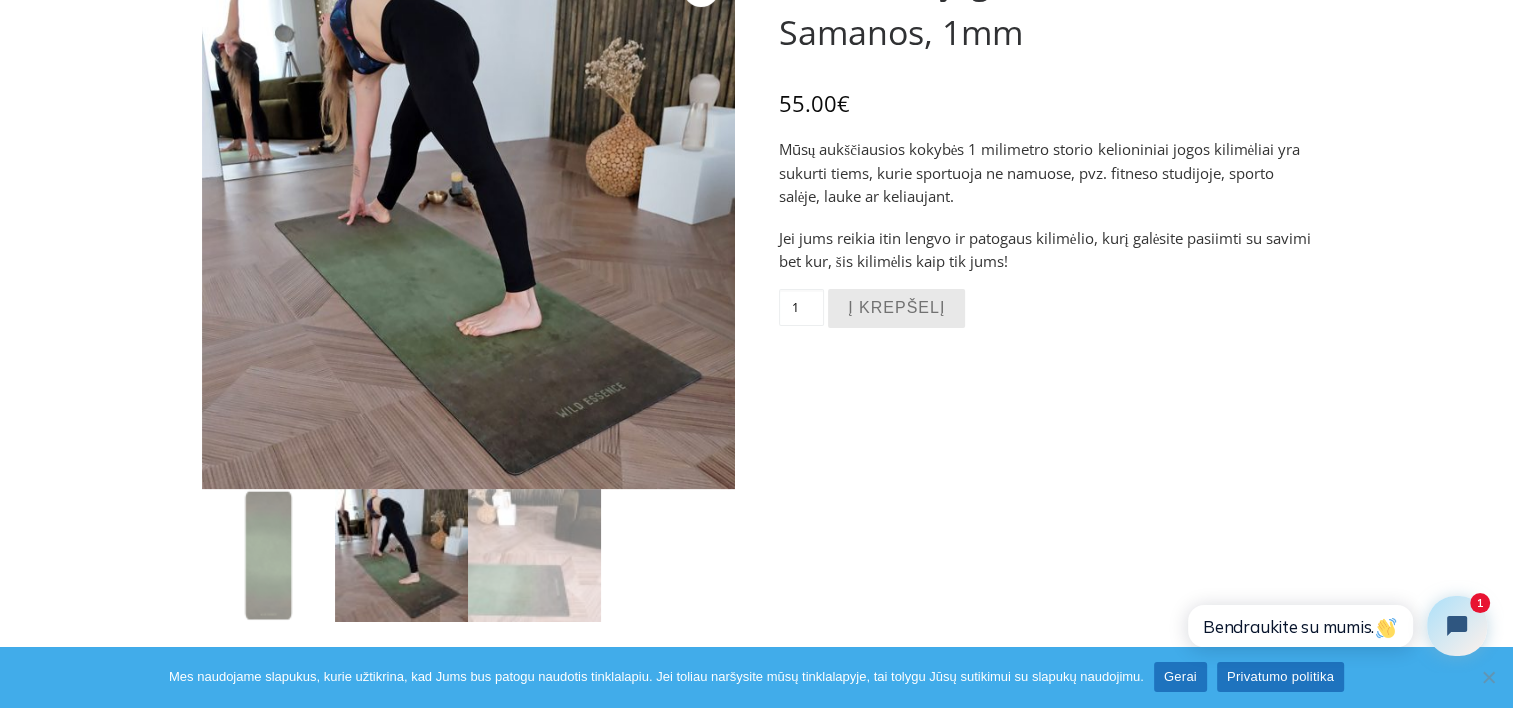 scroll, scrollTop: 0, scrollLeft: 0, axis: both 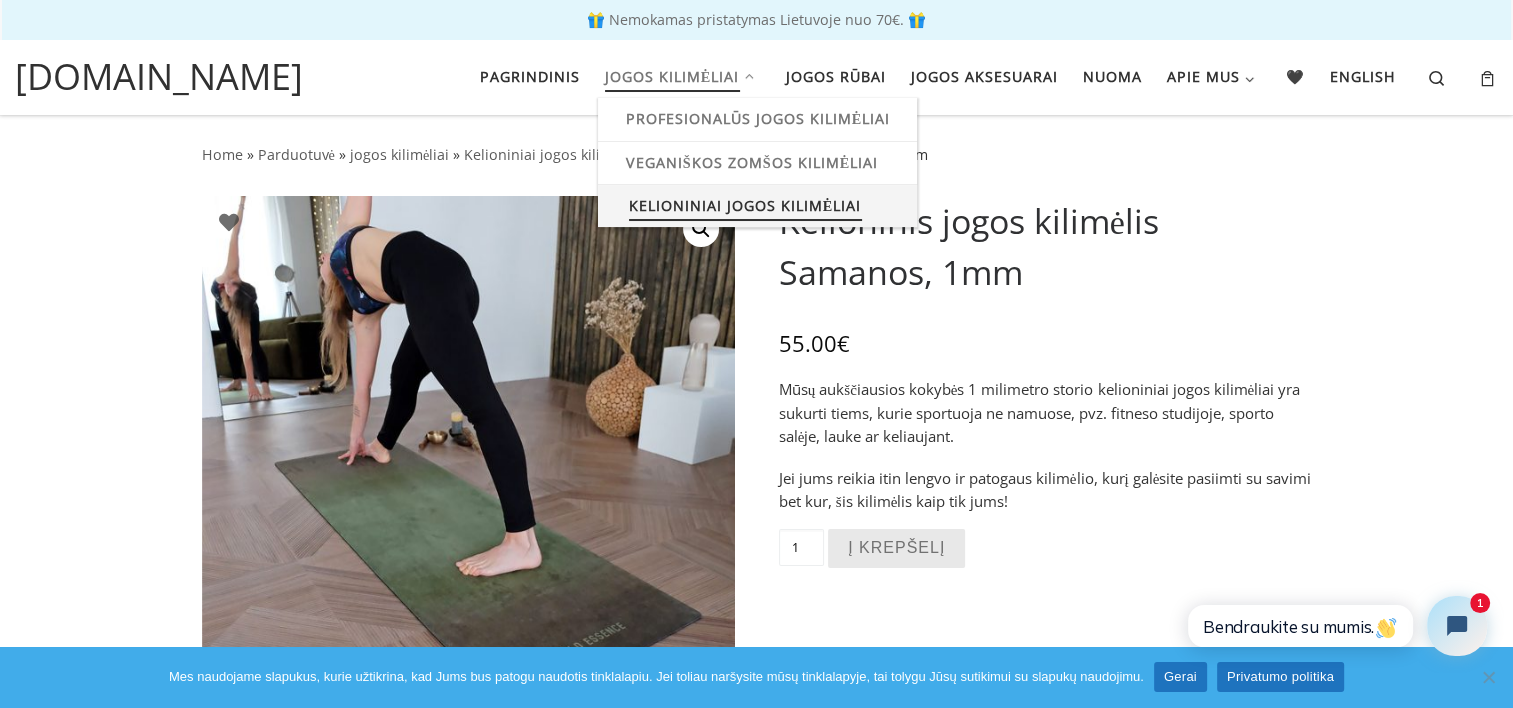 click on "Kelioniniai jogos kilimėliai" at bounding box center [745, 203] 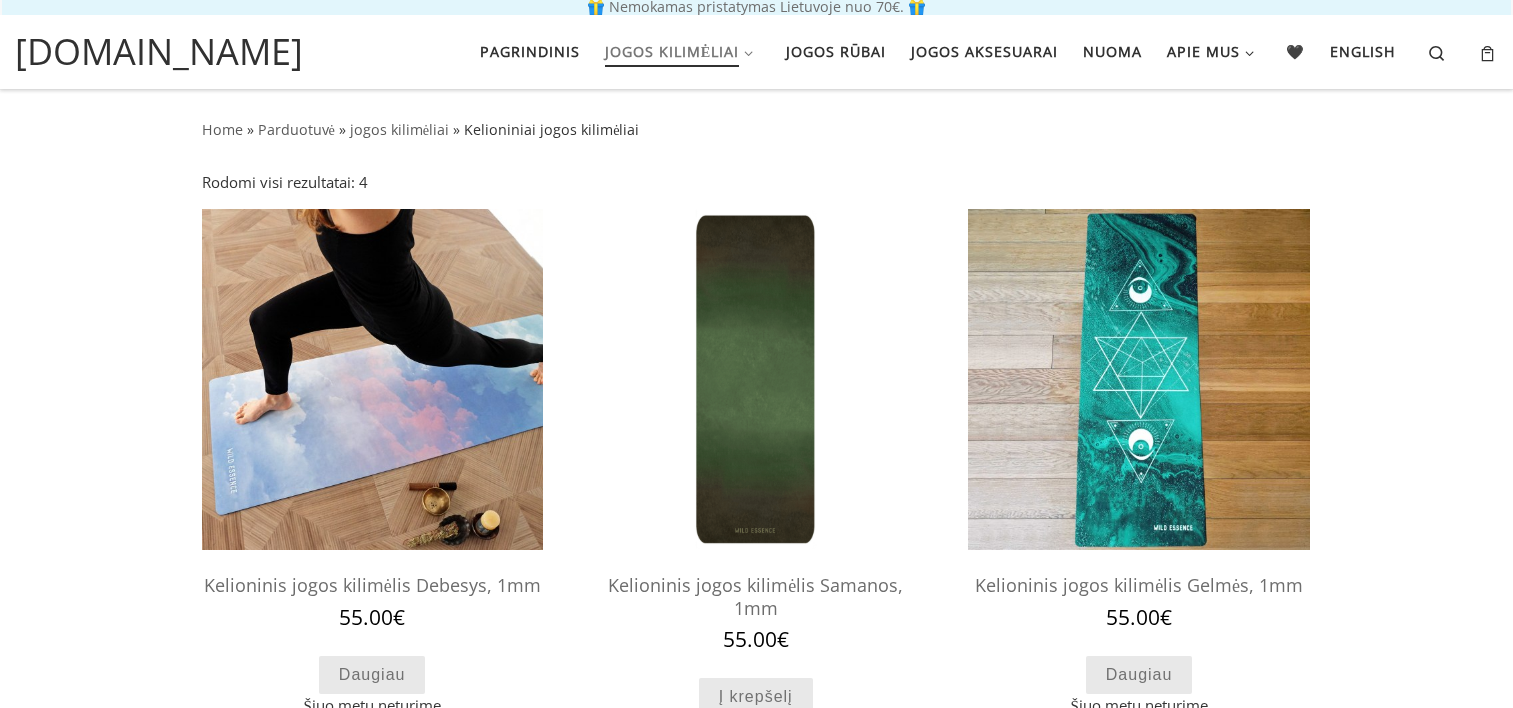scroll, scrollTop: 0, scrollLeft: 0, axis: both 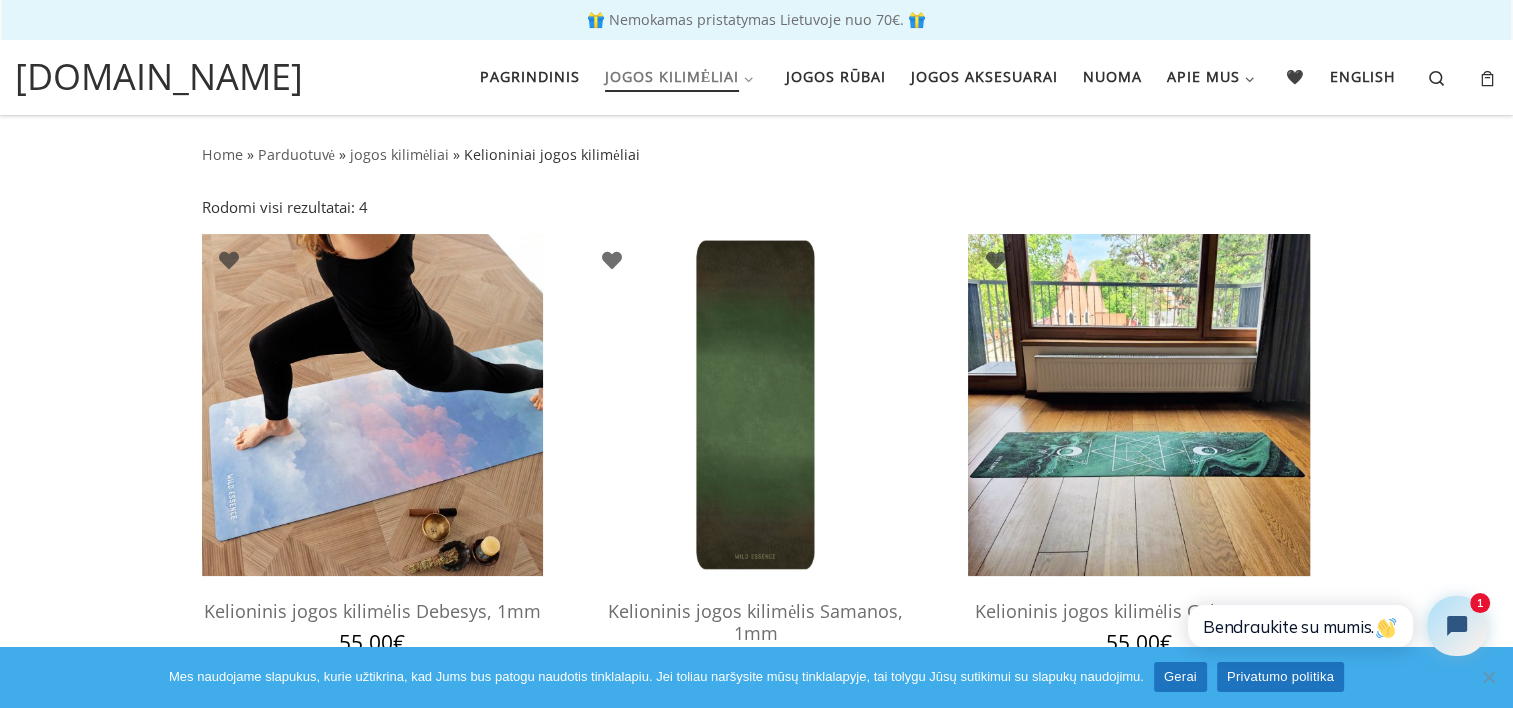 click at bounding box center [1138, 404] 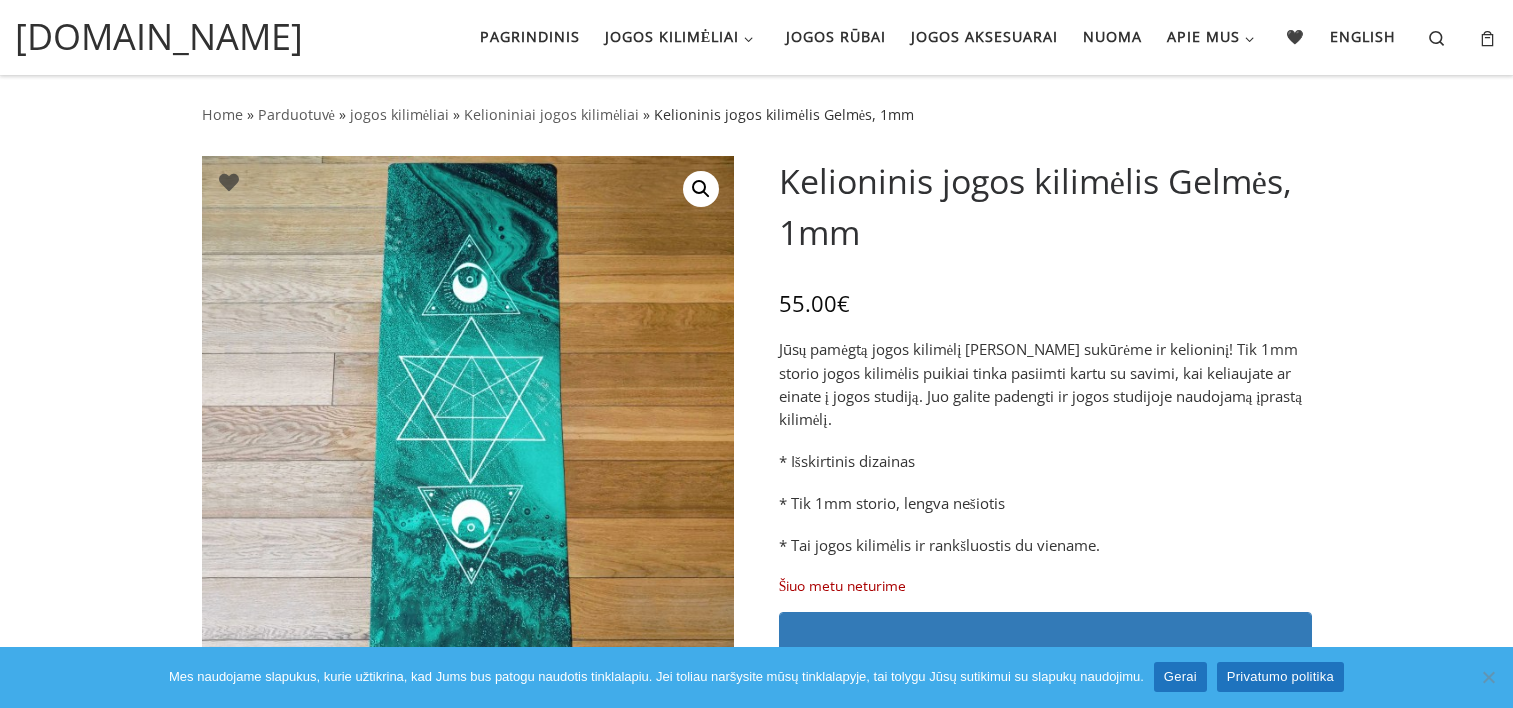 scroll, scrollTop: 0, scrollLeft: 0, axis: both 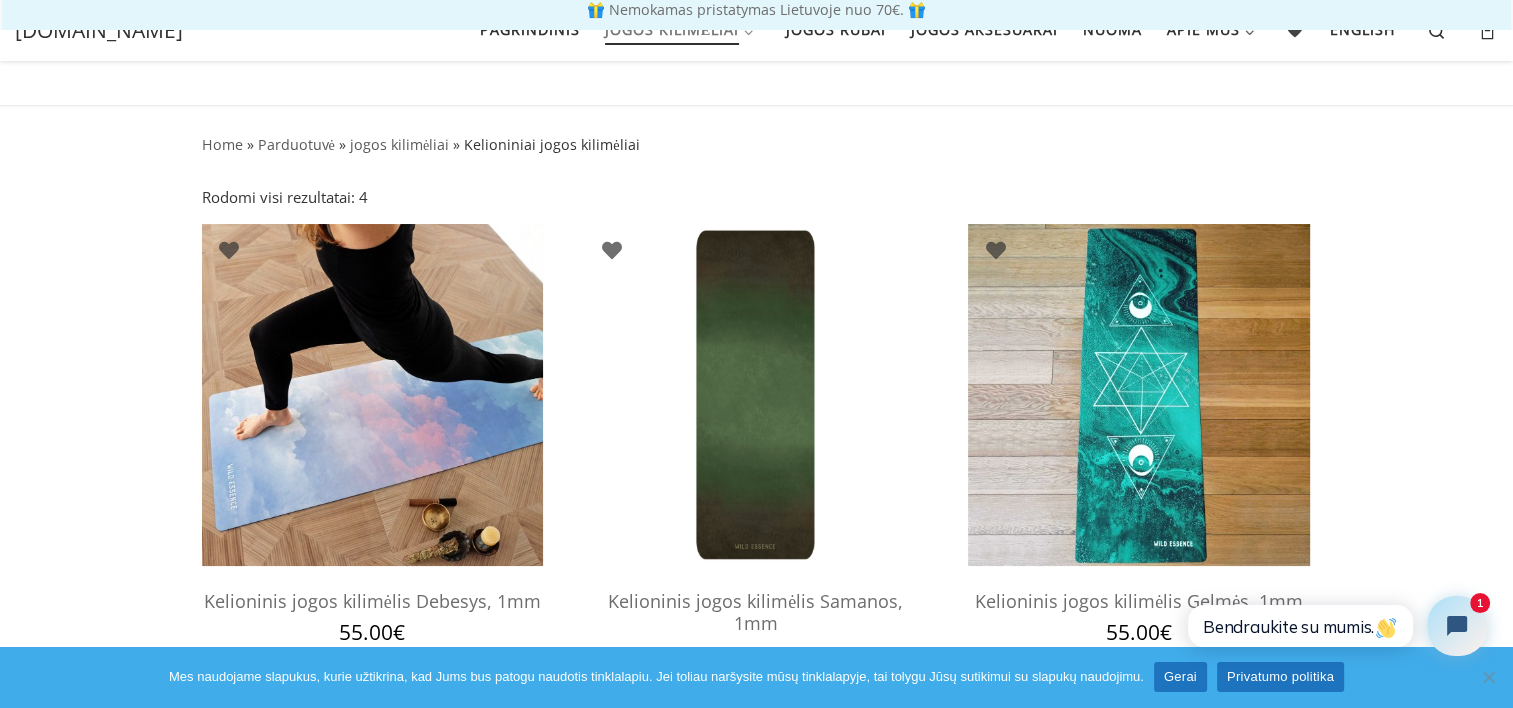 click on "🎁 Nemokamas pristatymas Lietuvoje nuo 70€. 🎁
Skip to content
wildessence.lt
Pagrindinis" at bounding box center [756, 977] 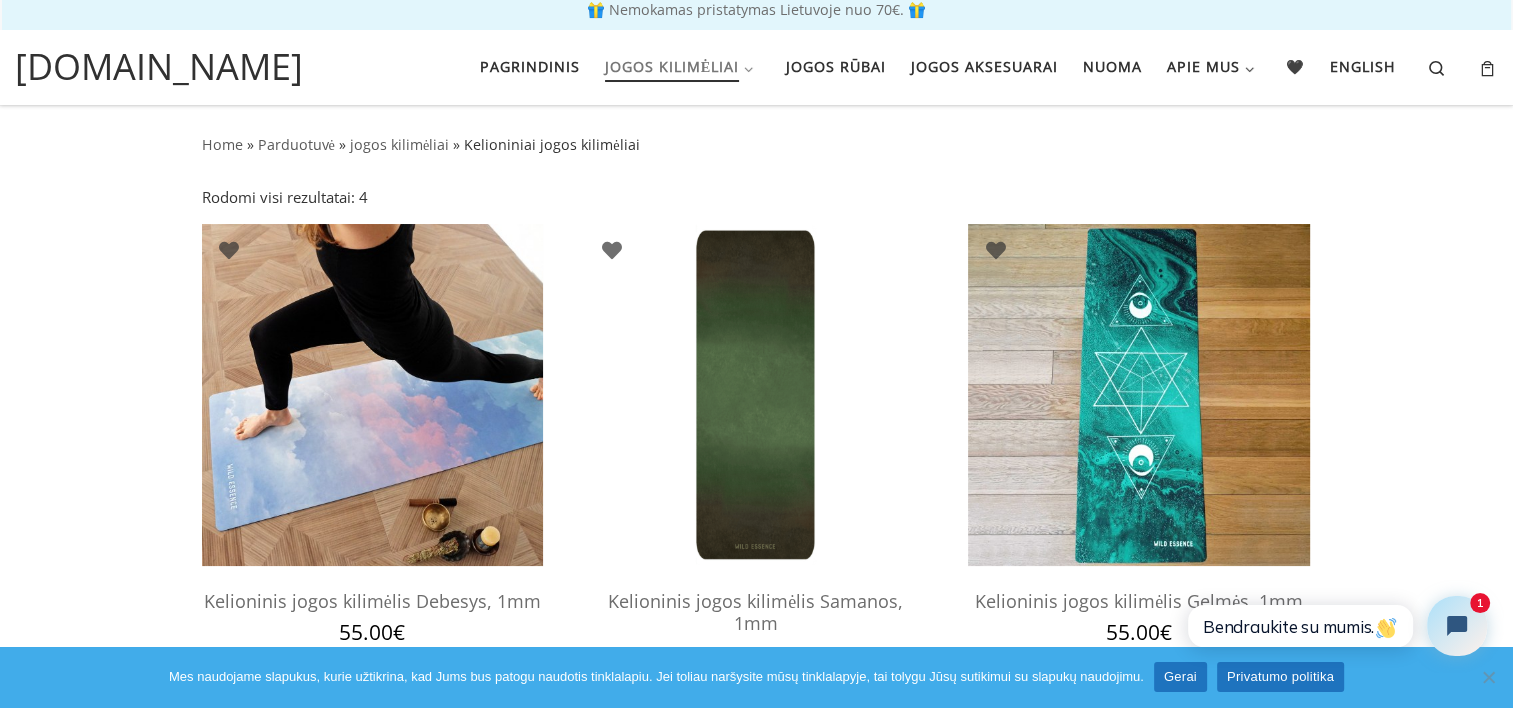 click at bounding box center (1138, 394) 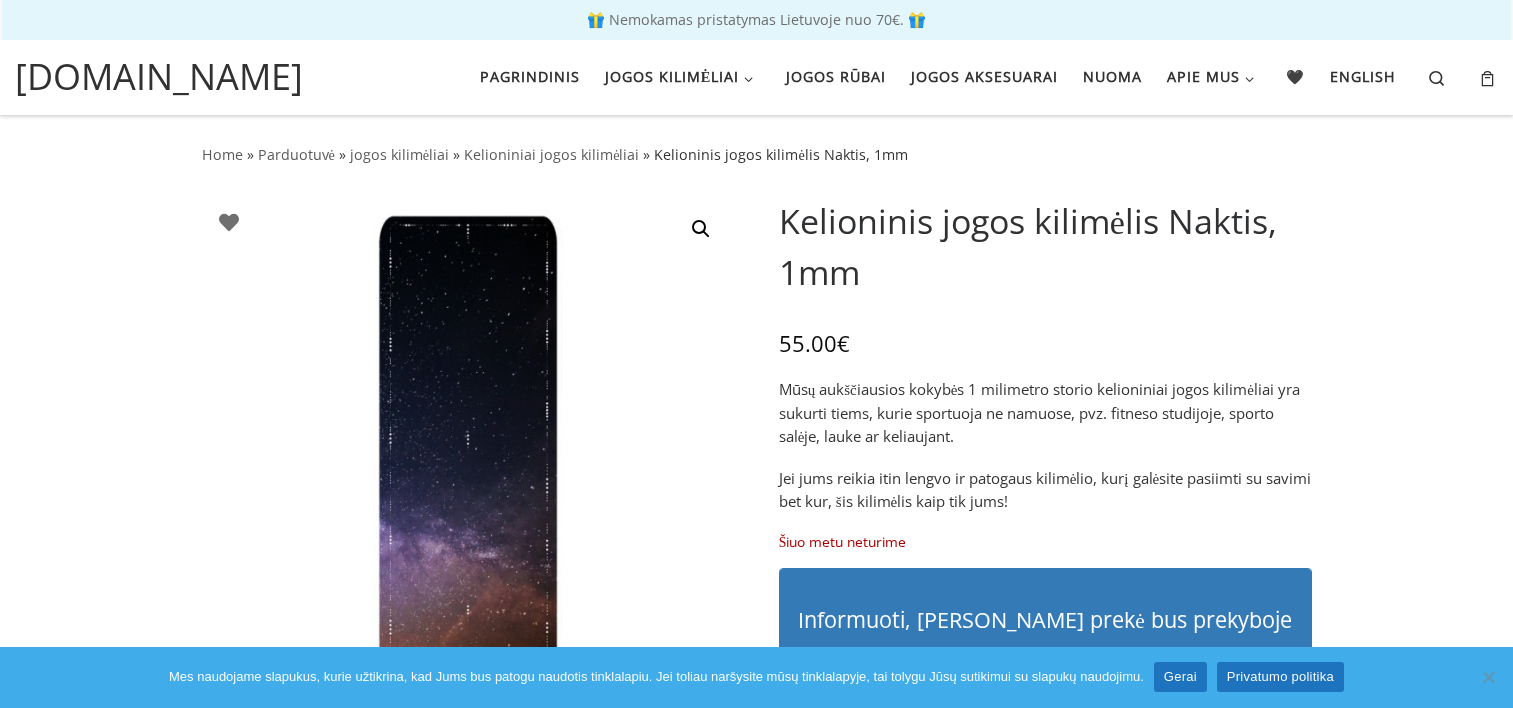 scroll, scrollTop: 0, scrollLeft: 0, axis: both 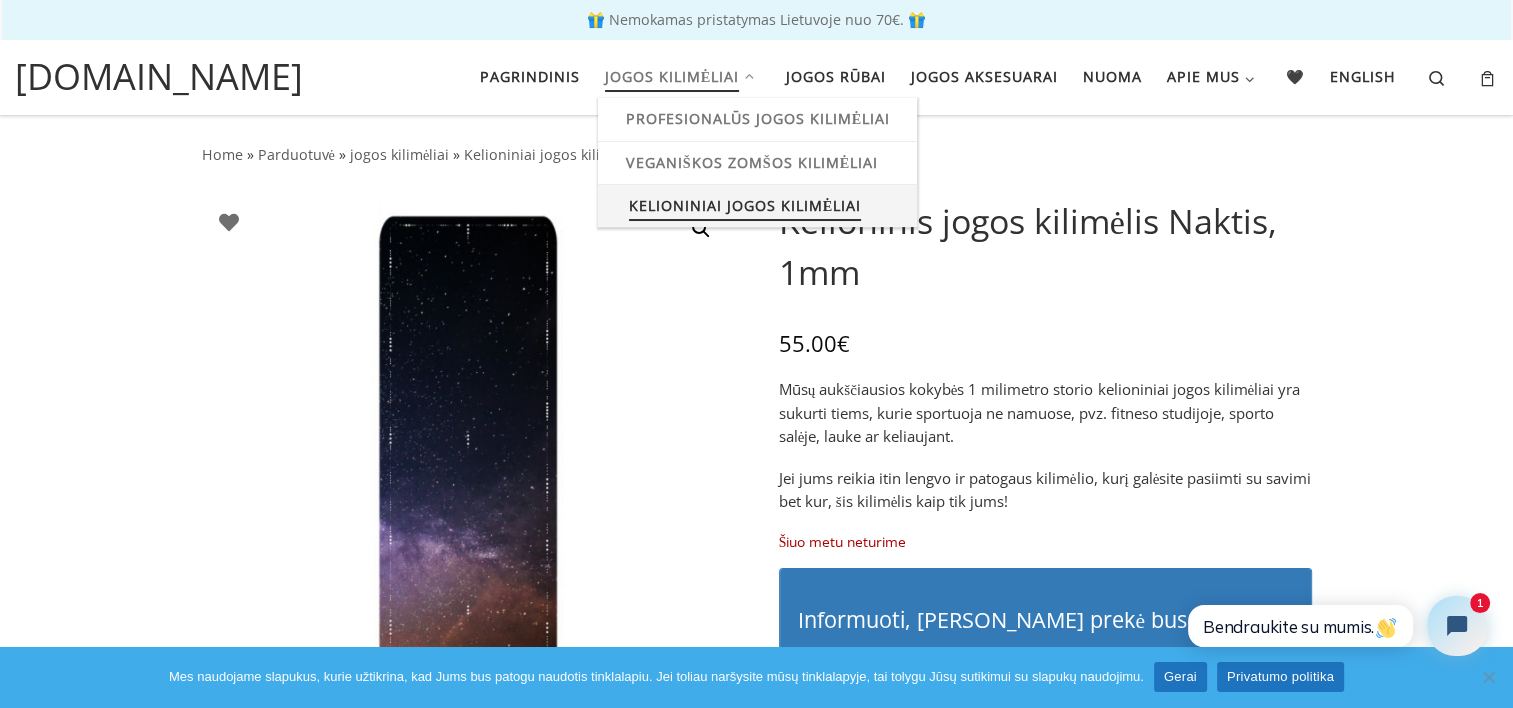 click on "Kelioniniai jogos kilimėliai" at bounding box center [745, 203] 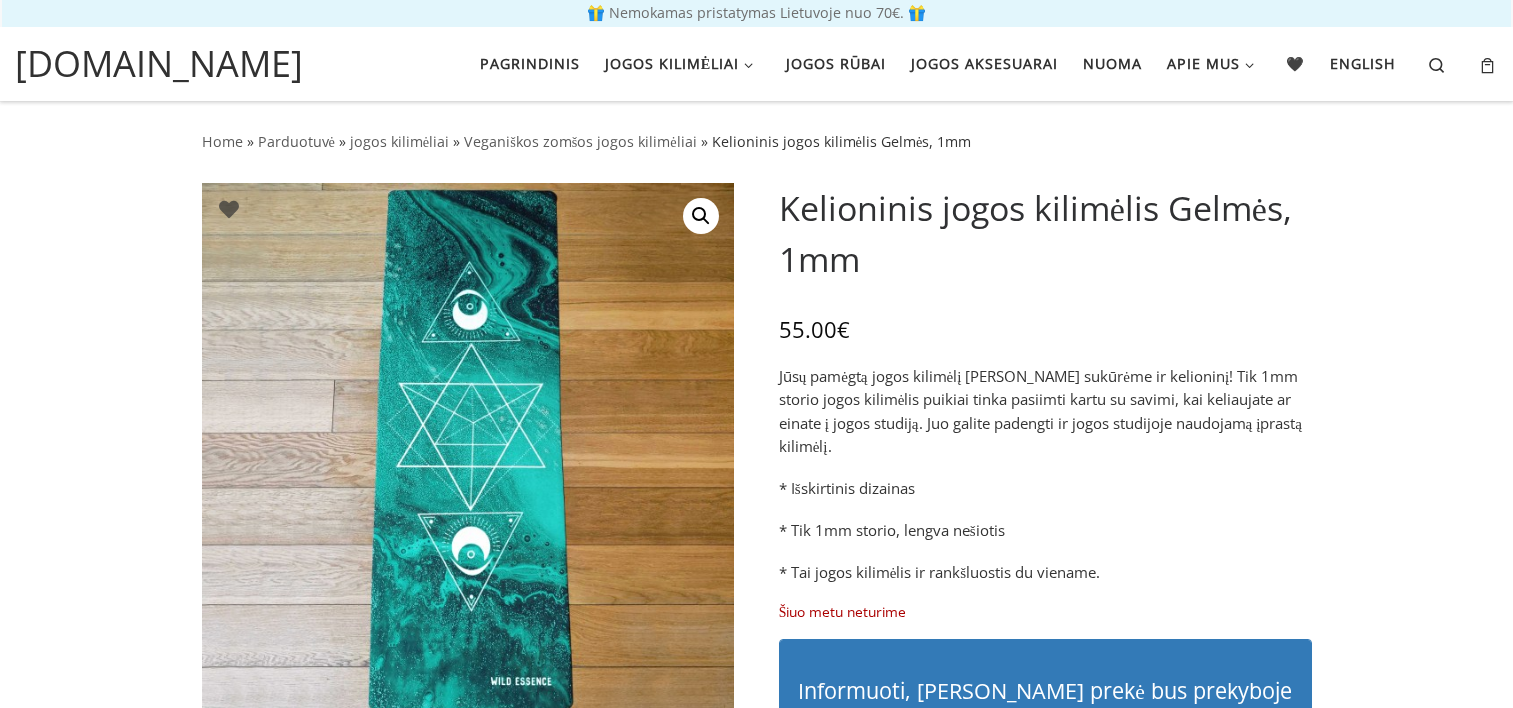scroll, scrollTop: 0, scrollLeft: 0, axis: both 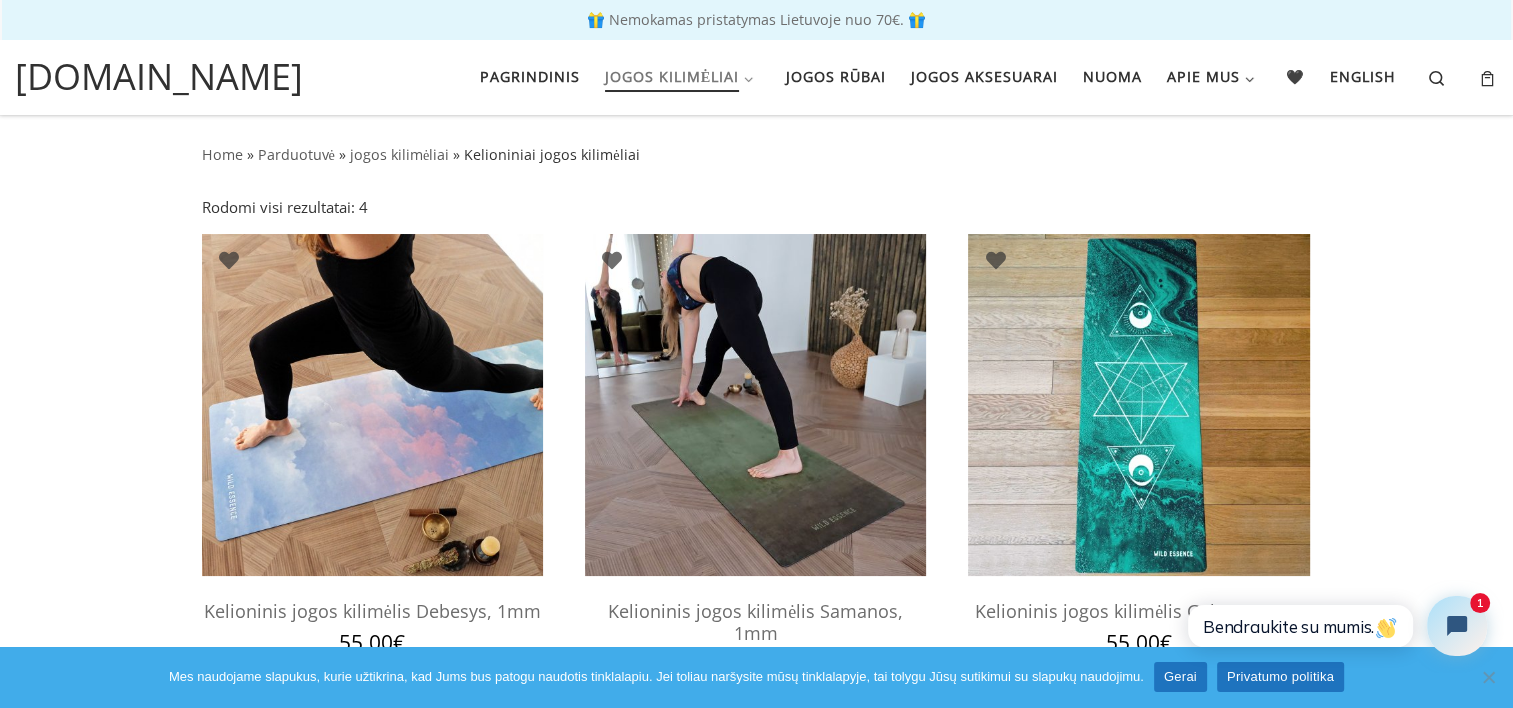 click at bounding box center [755, 404] 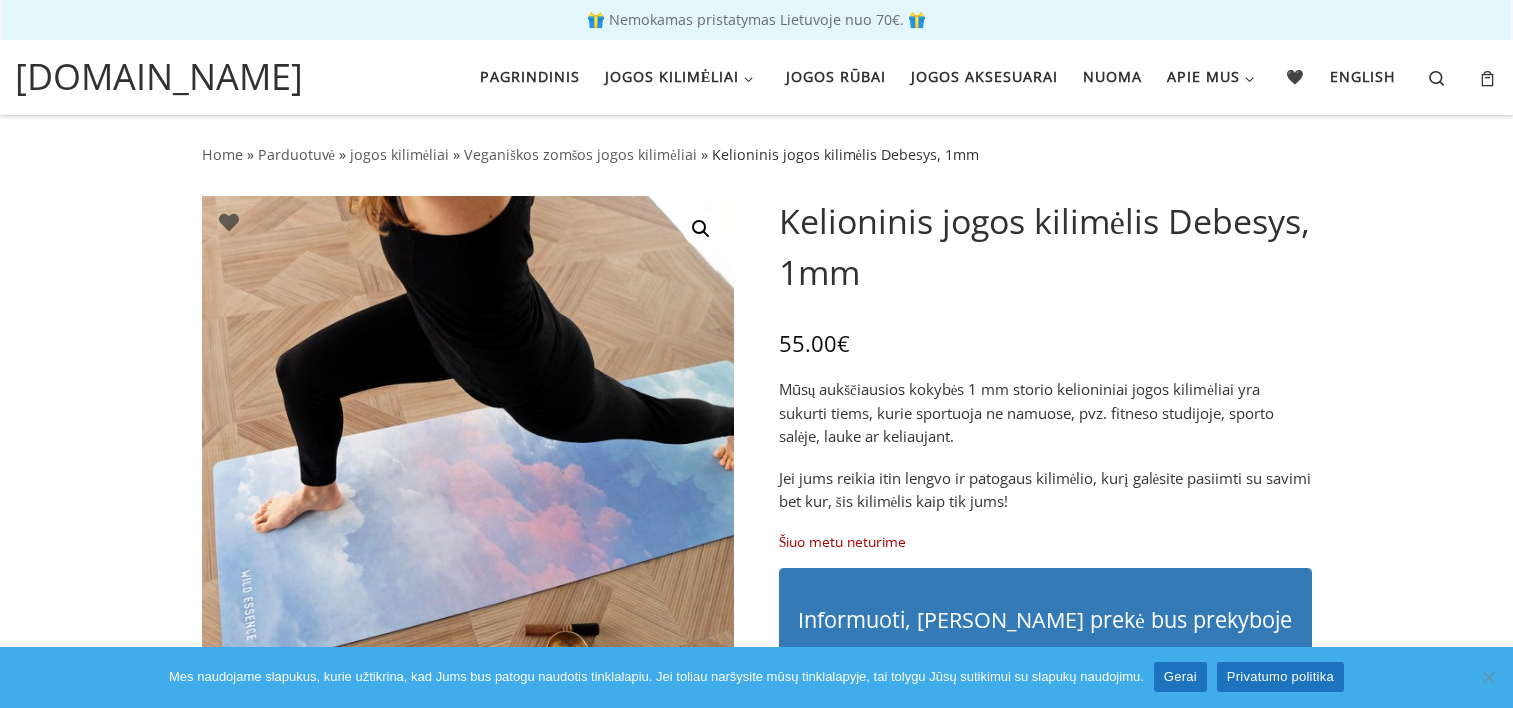 scroll, scrollTop: 0, scrollLeft: 0, axis: both 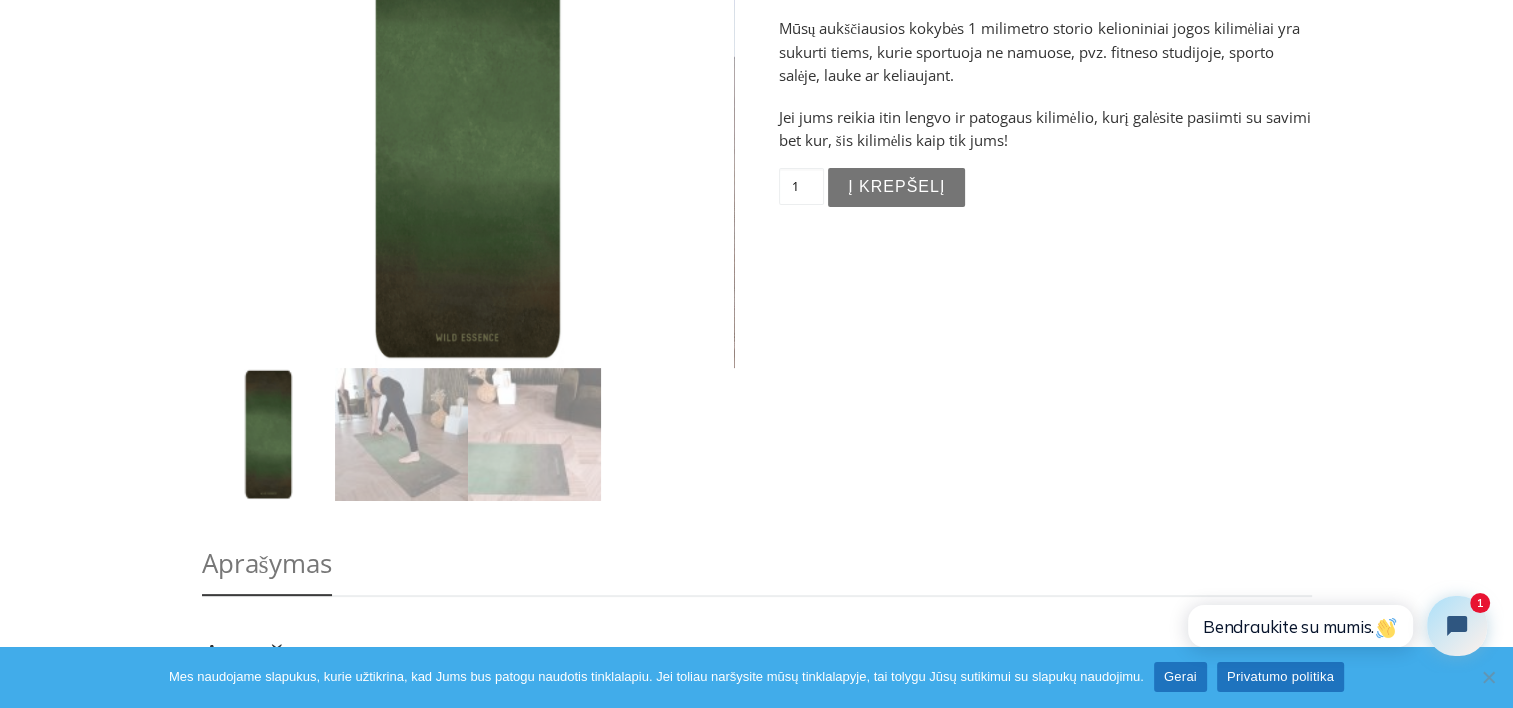 click on "Į krepšelį" at bounding box center (896, 187) 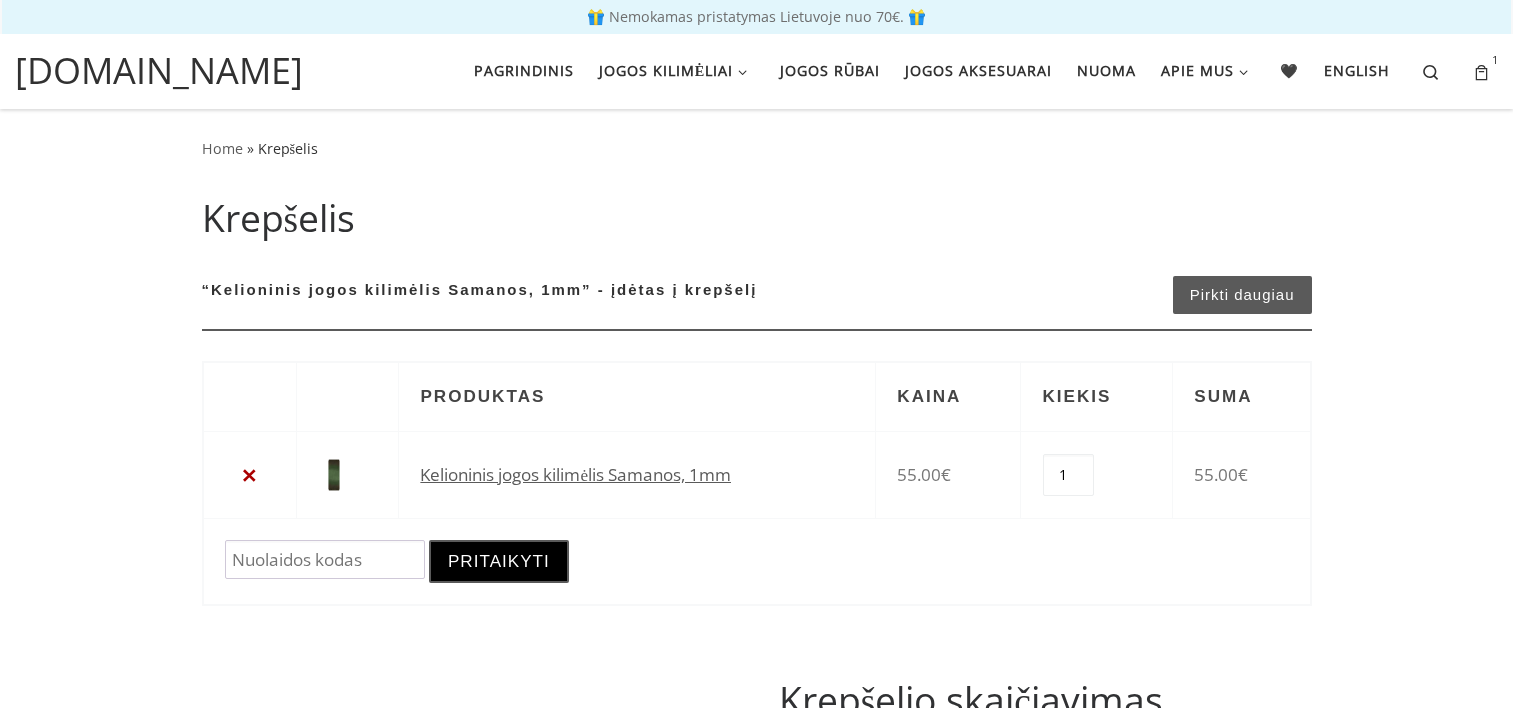 scroll, scrollTop: 0, scrollLeft: 0, axis: both 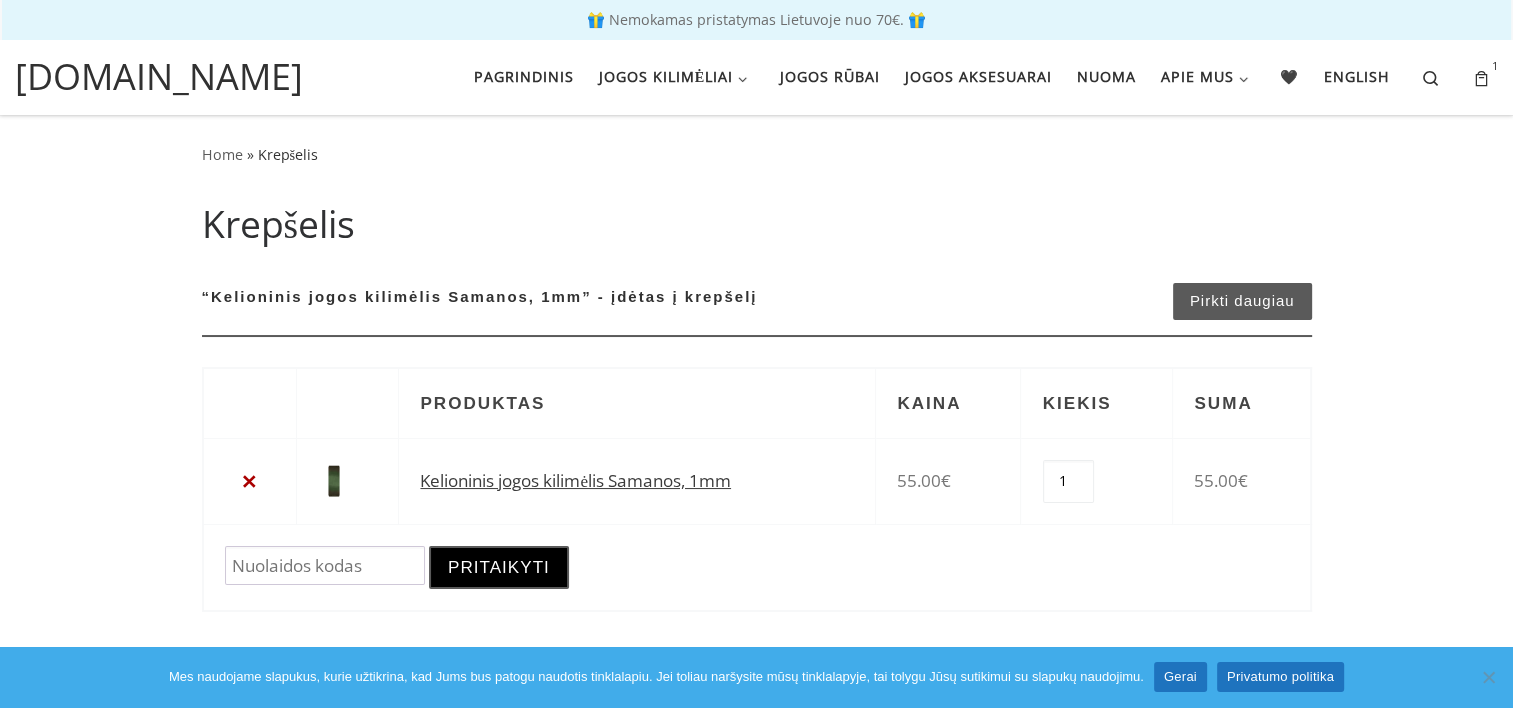 click on "Kelioninis jogos kilimėlis Samanos, 1mm" at bounding box center [575, 480] 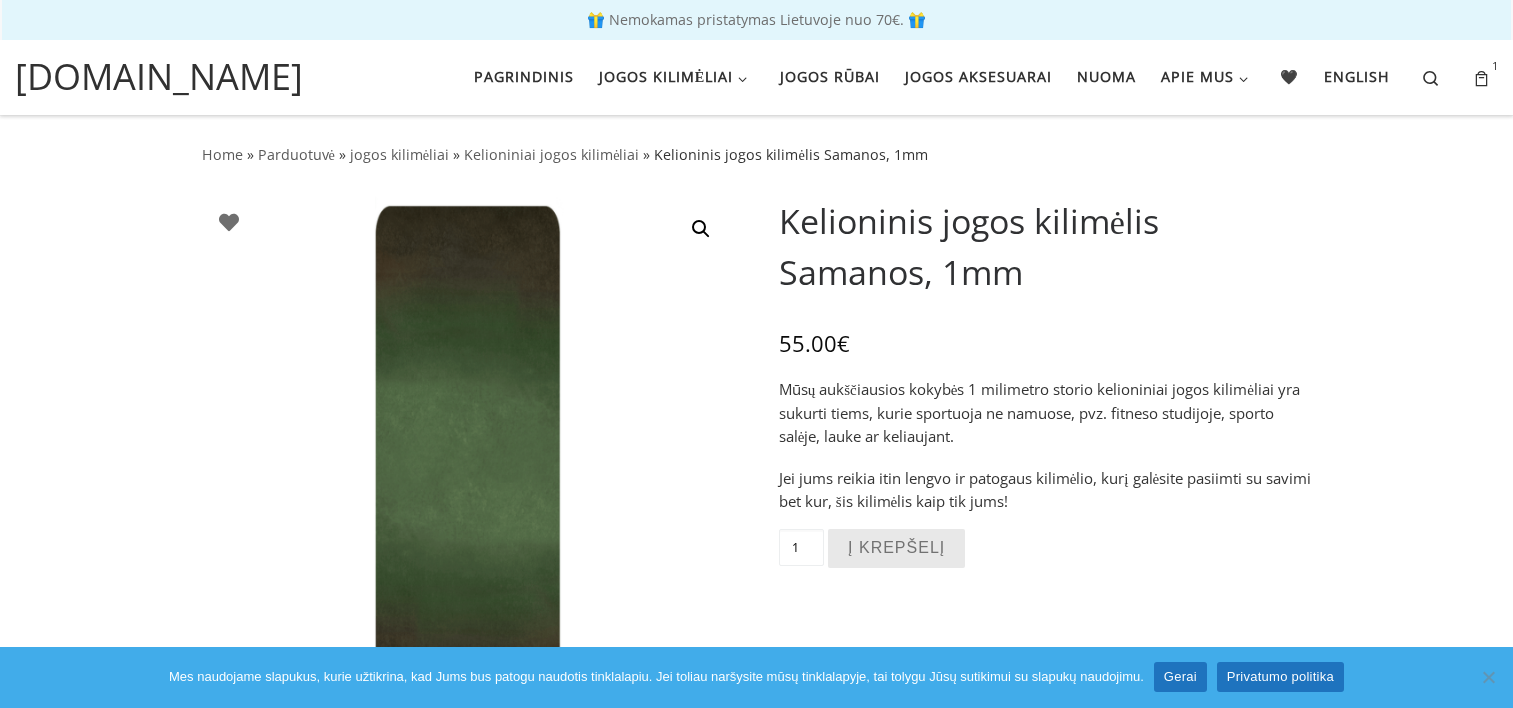 scroll, scrollTop: 0, scrollLeft: 0, axis: both 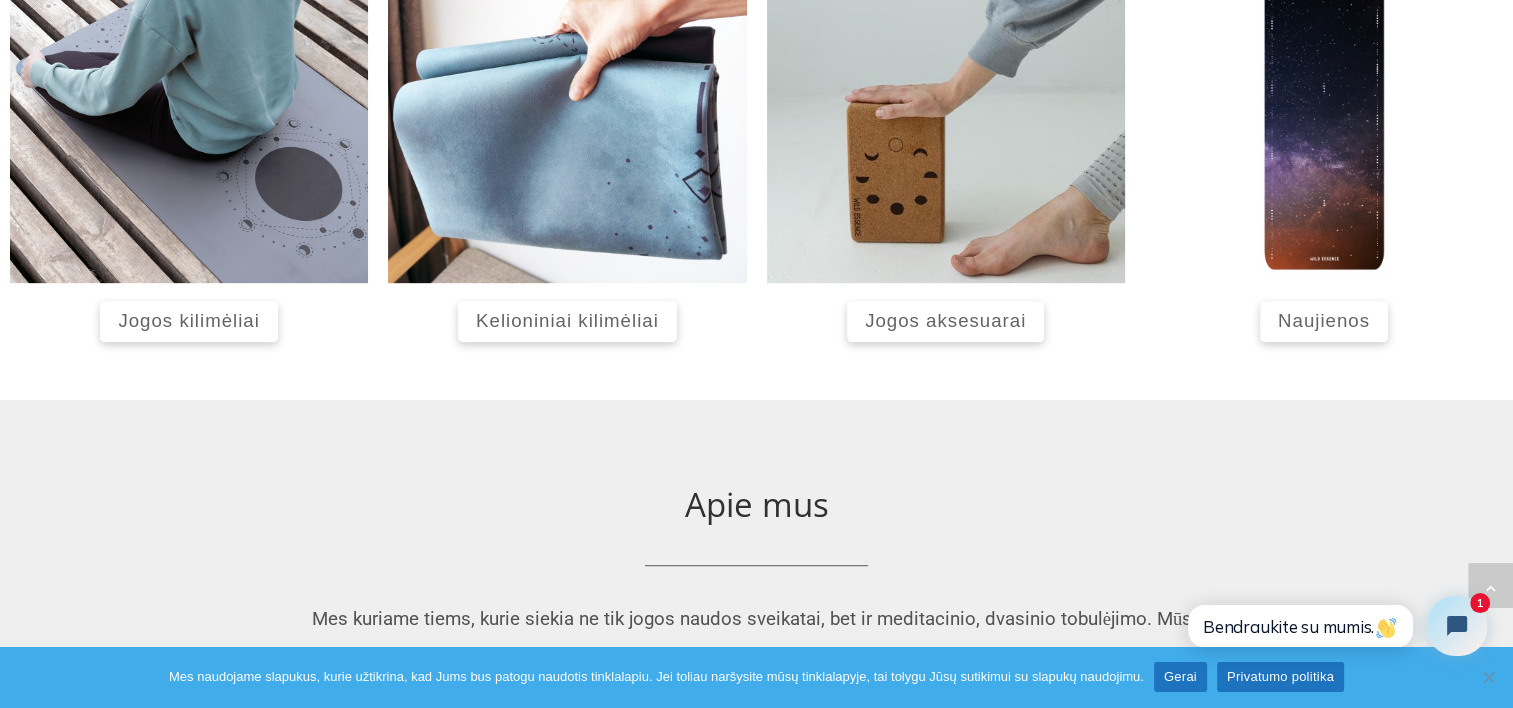 click on "Kelioniniai kilimėliai" at bounding box center (567, 320) 